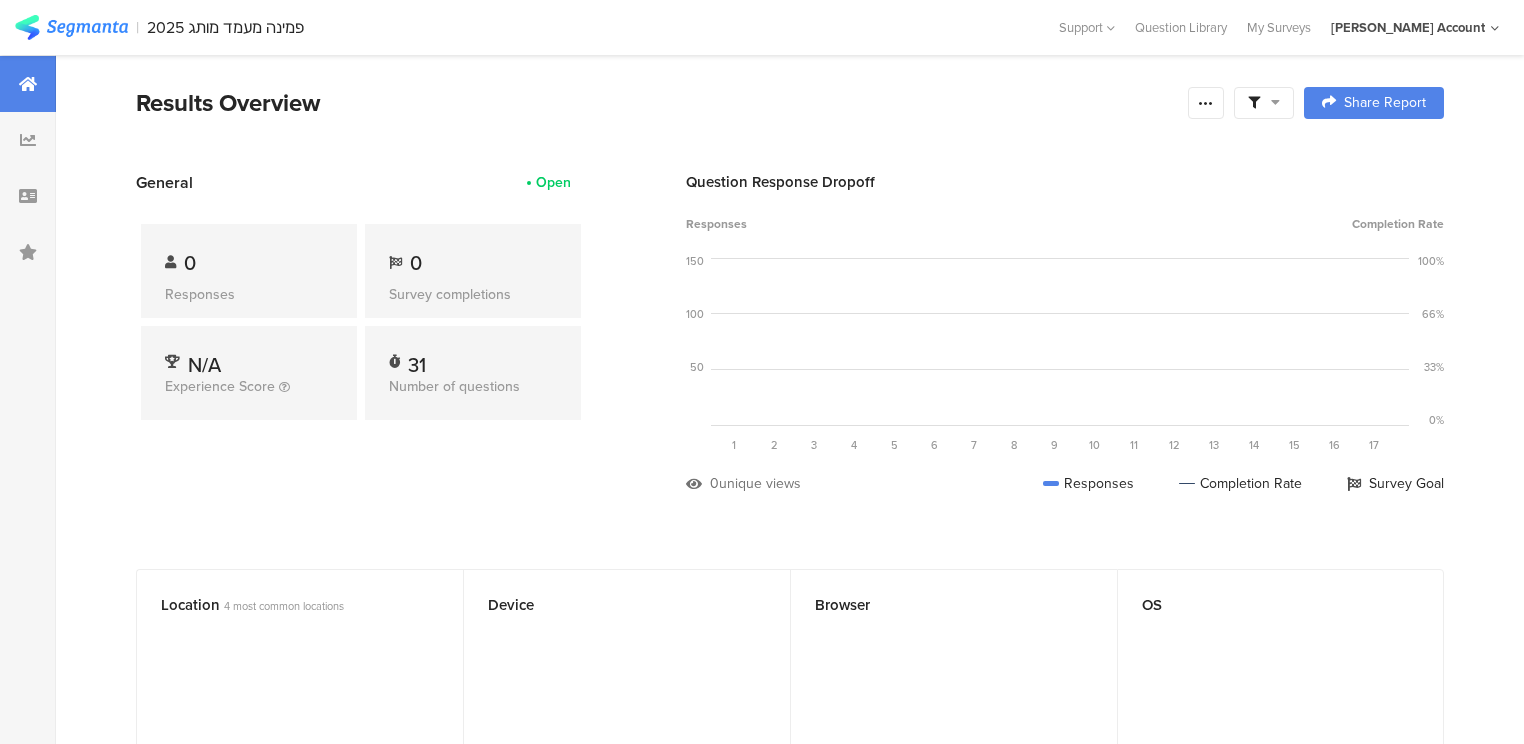 scroll, scrollTop: 0, scrollLeft: 0, axis: both 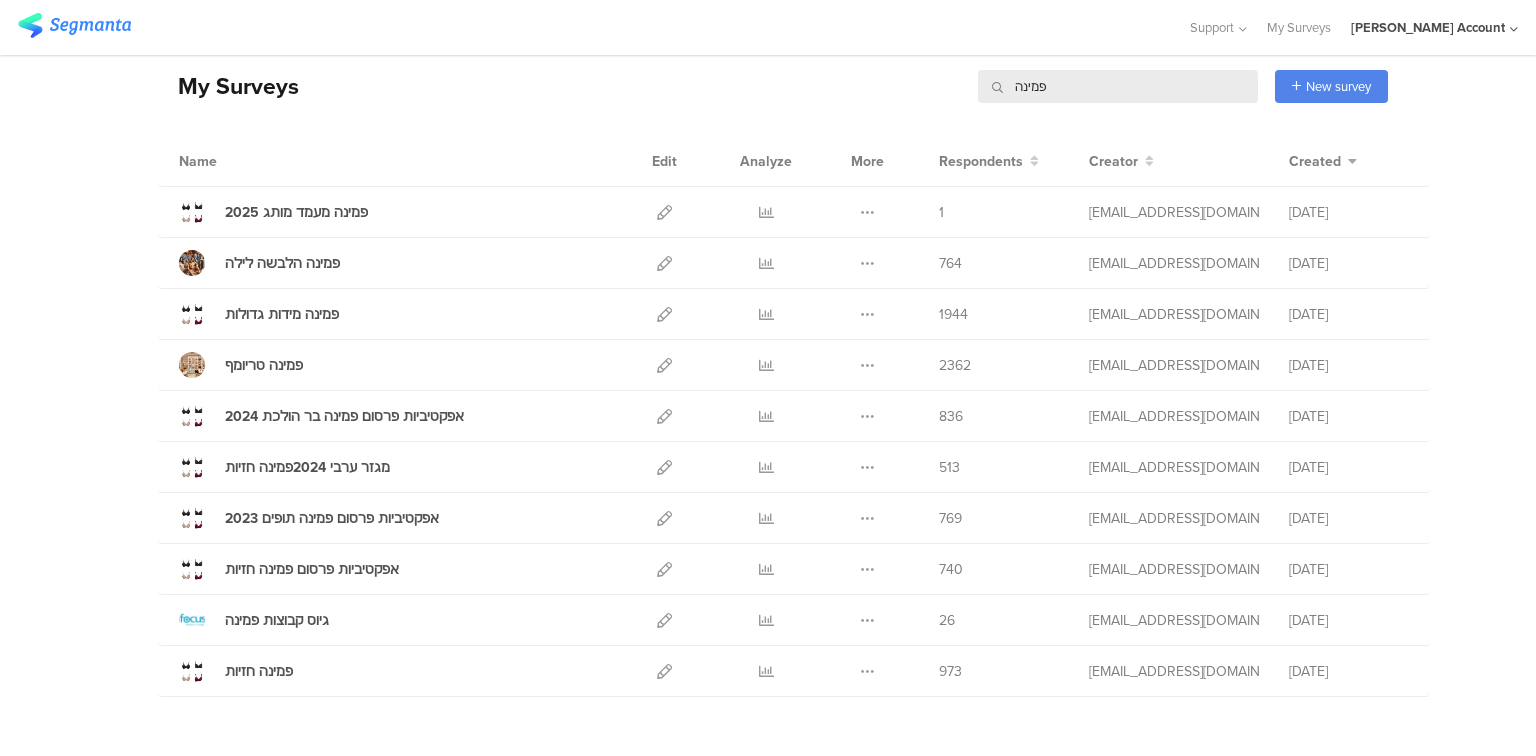 click on "פמינה" at bounding box center (1118, 86) 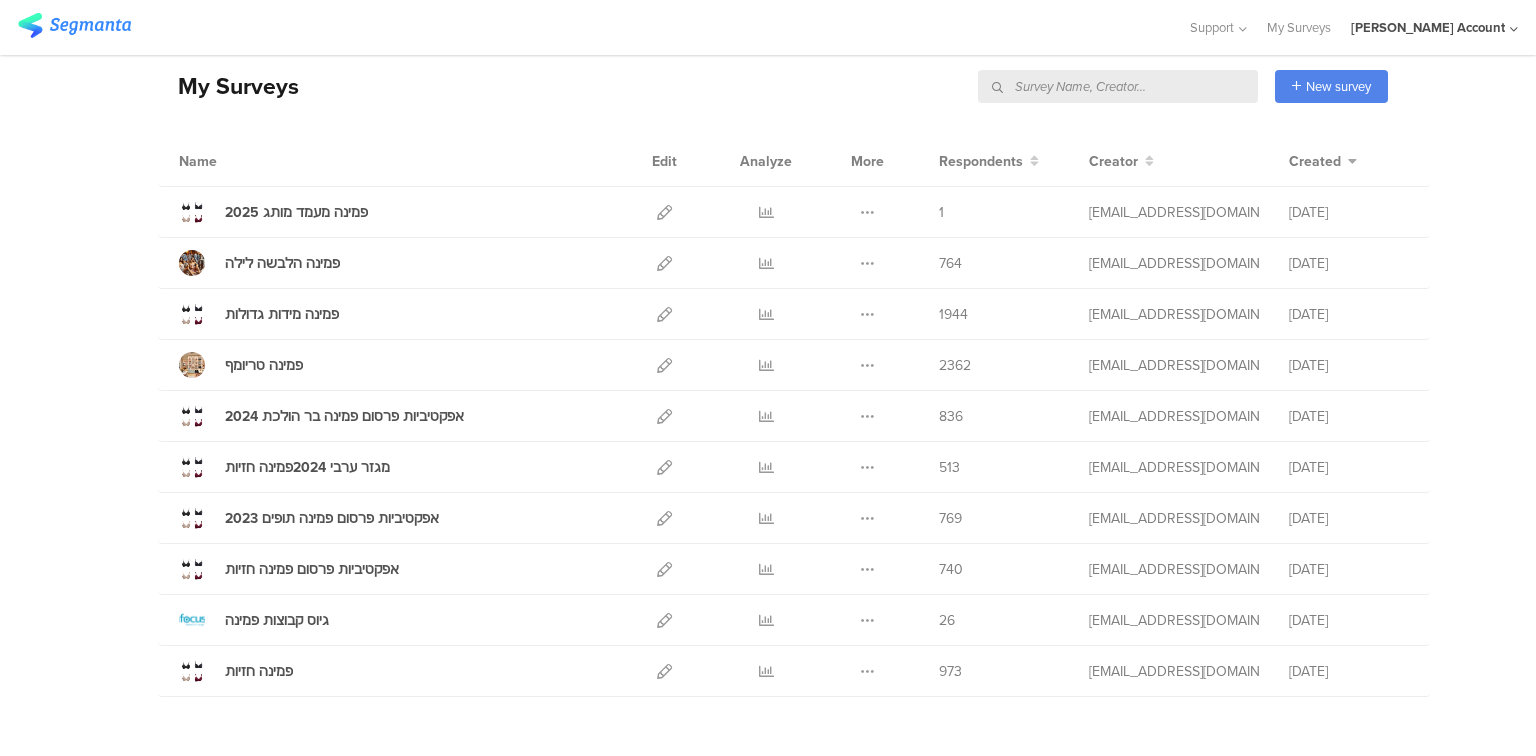 scroll, scrollTop: 0, scrollLeft: 0, axis: both 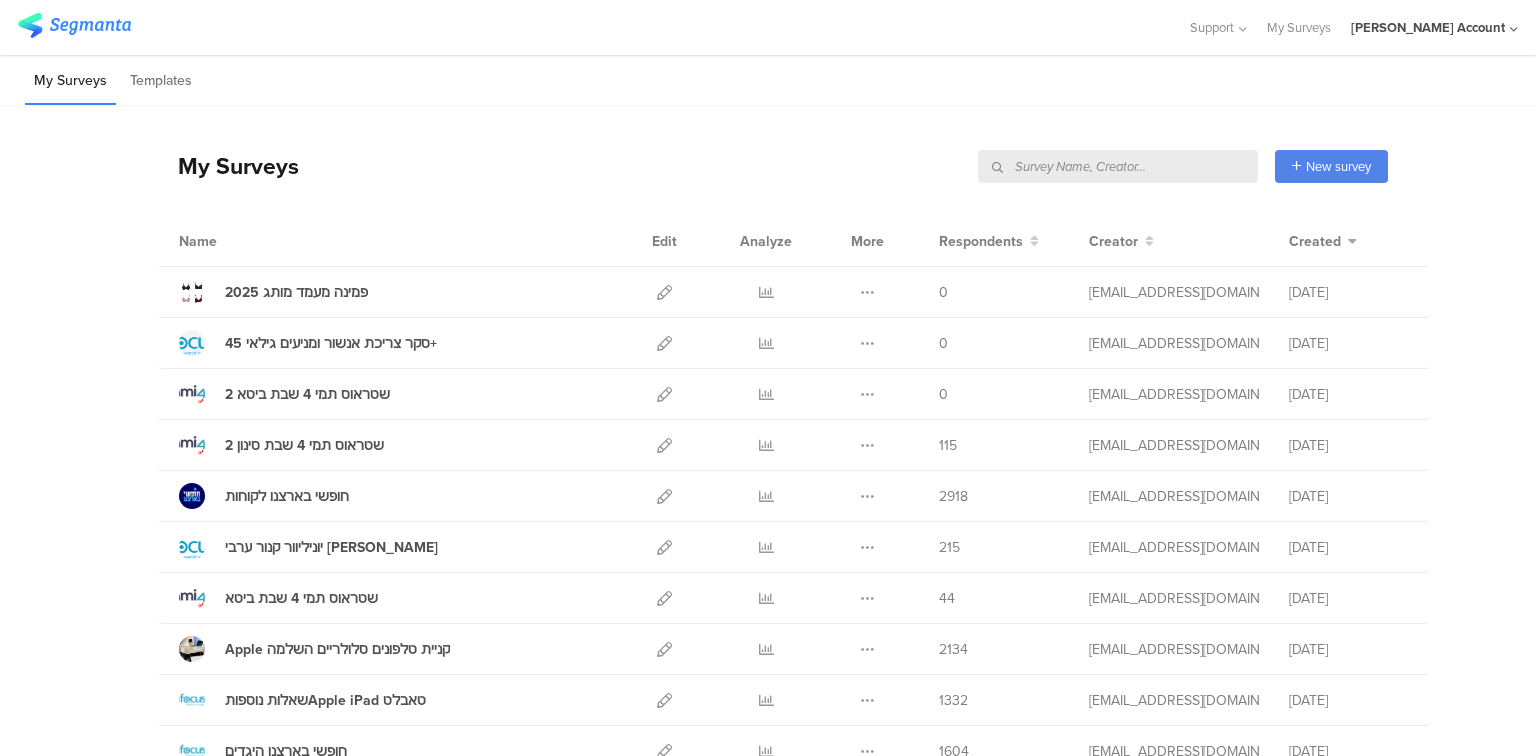 type 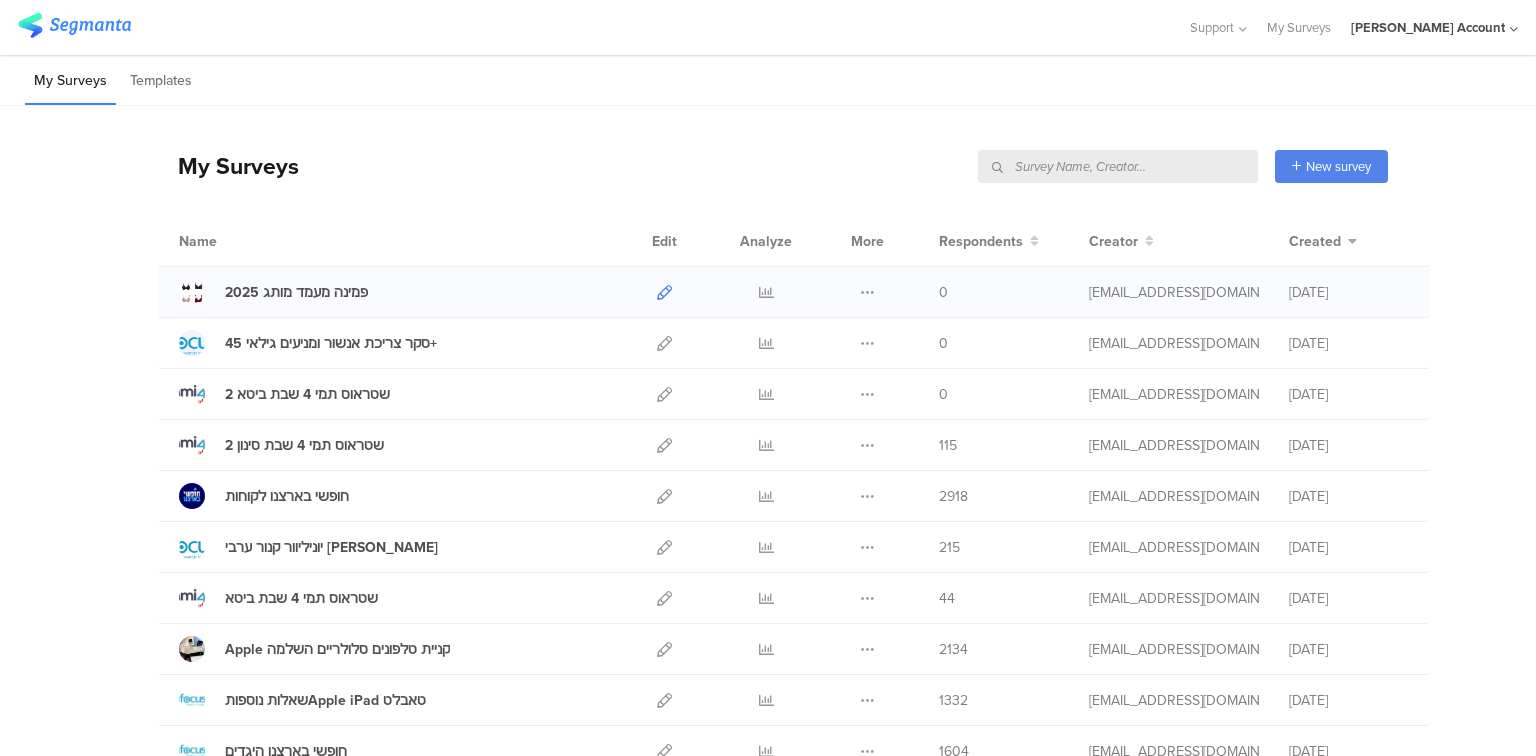 click at bounding box center [664, 292] 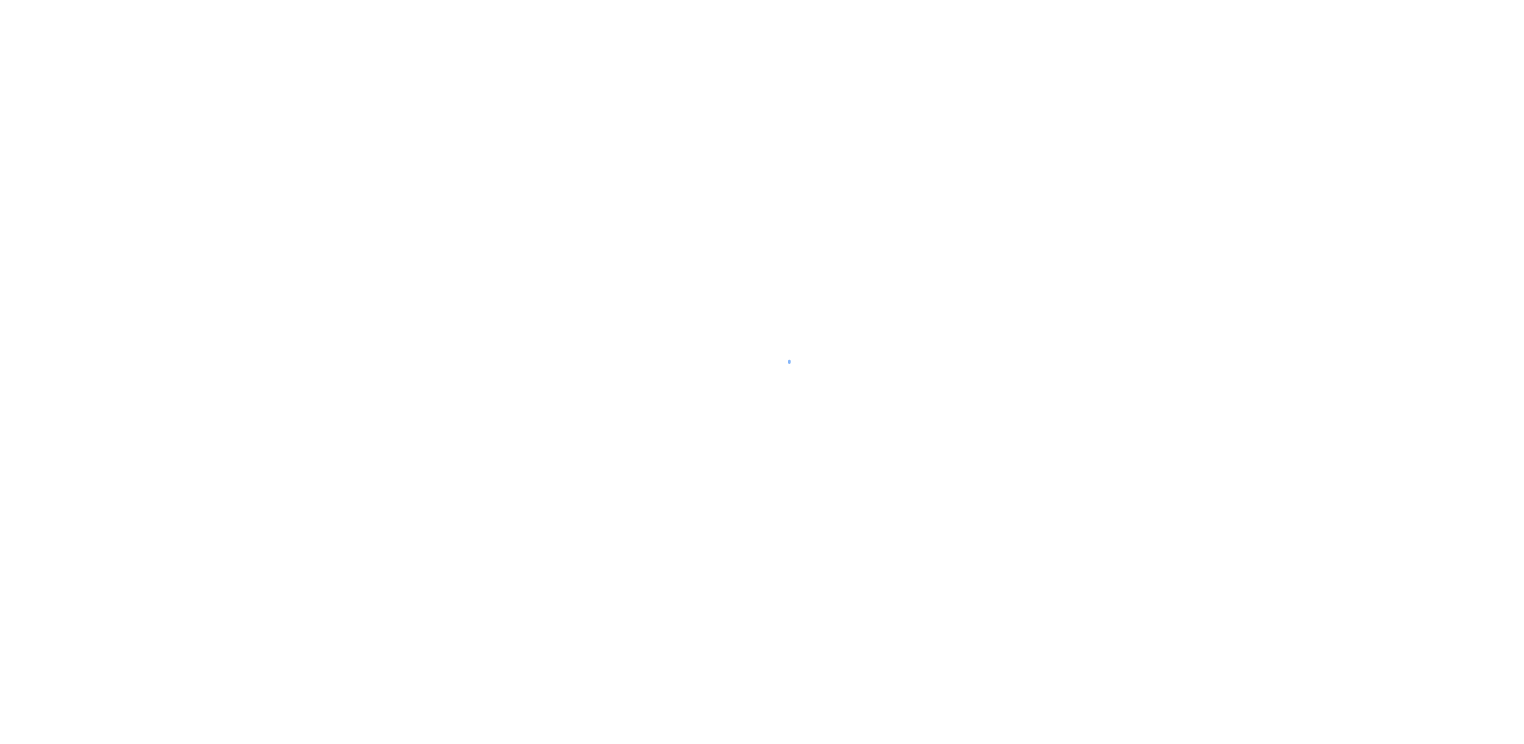 scroll, scrollTop: 0, scrollLeft: 0, axis: both 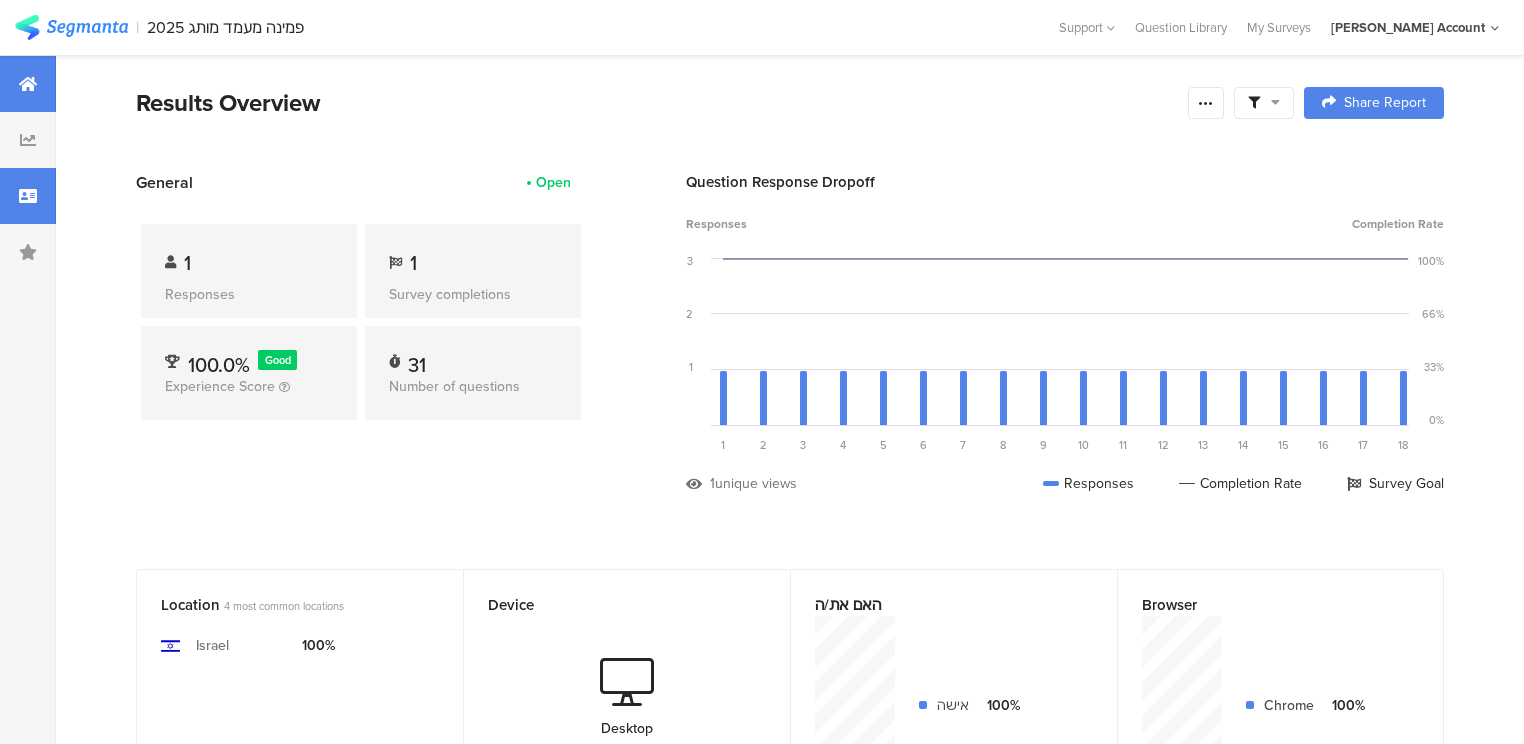 click at bounding box center [28, 196] 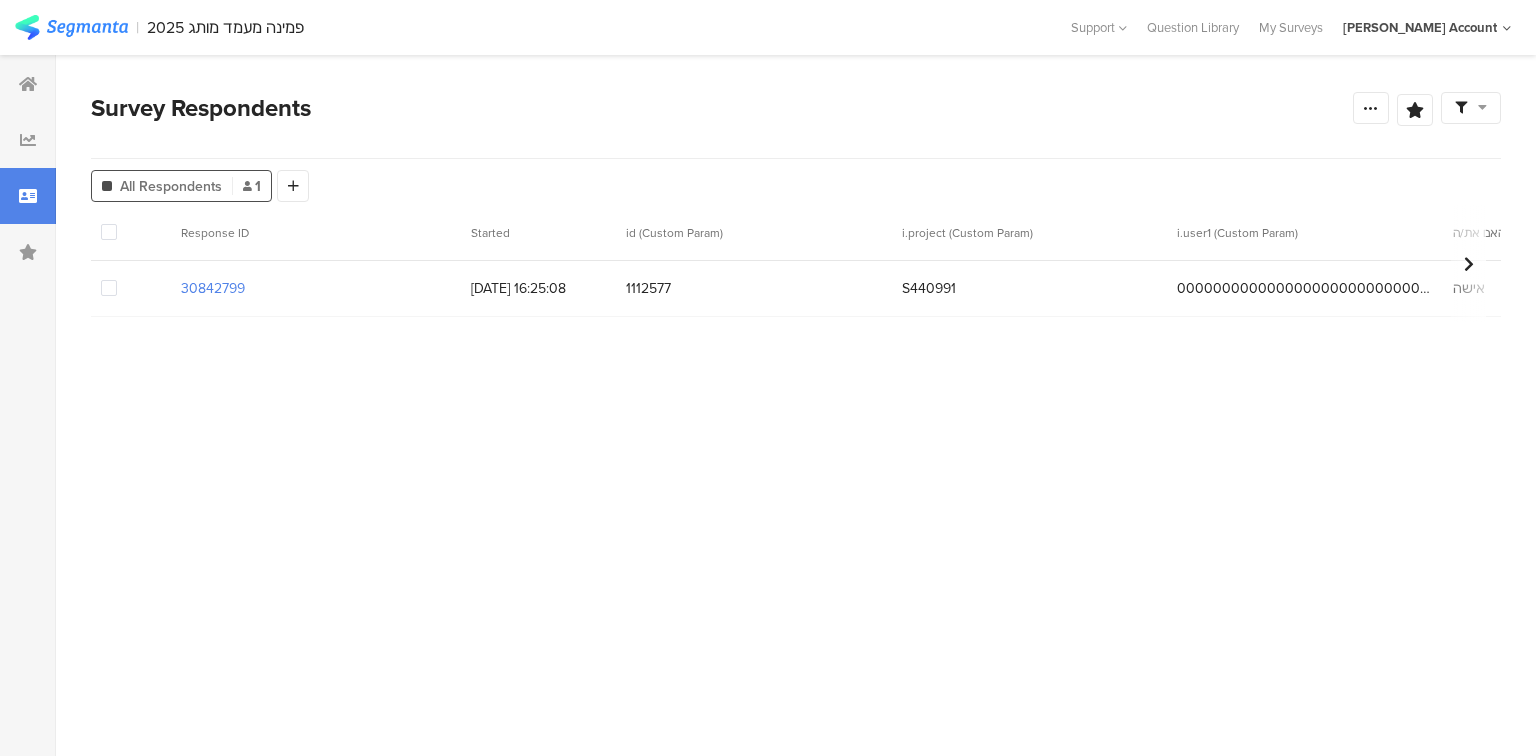 click at bounding box center [109, 288] 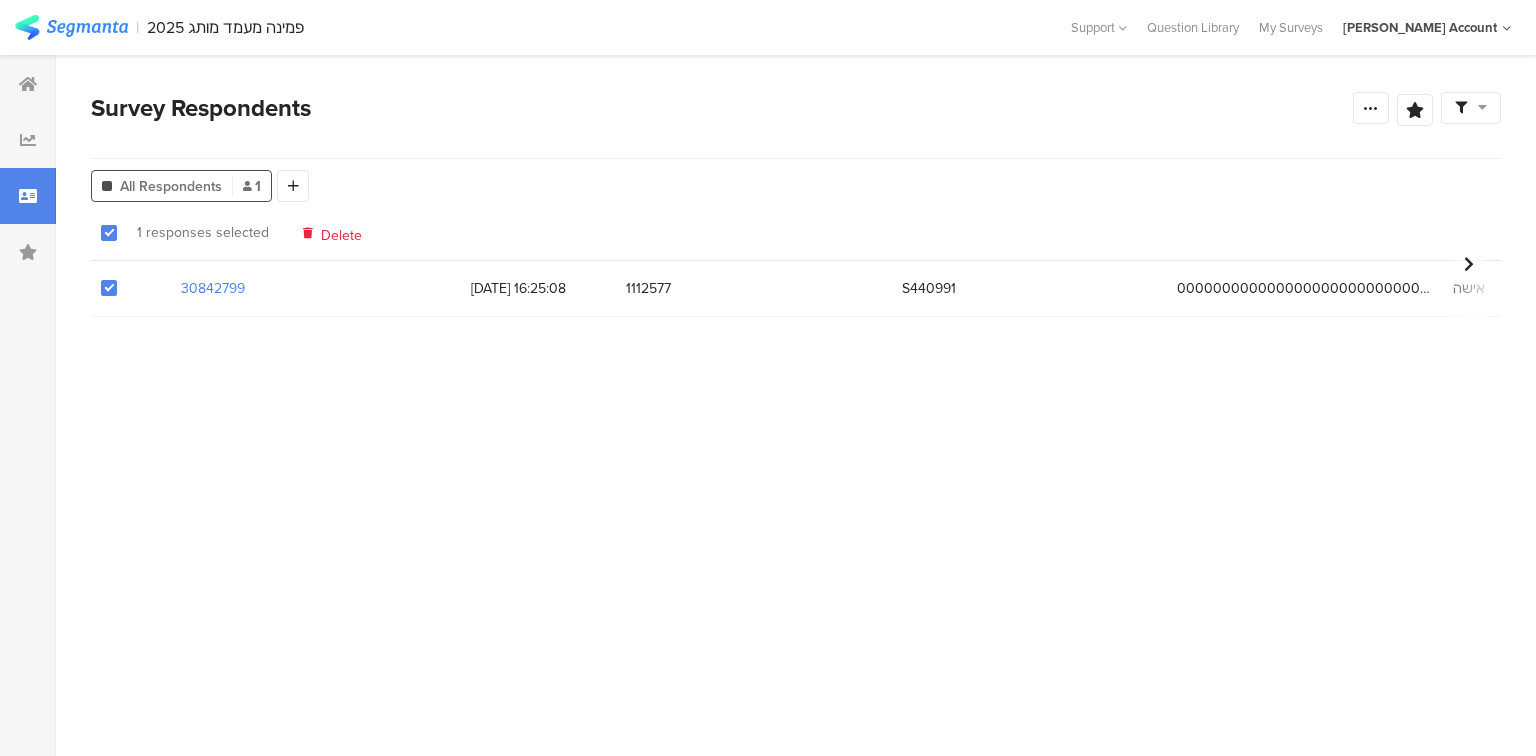 click on "Delete" at bounding box center [341, 232] 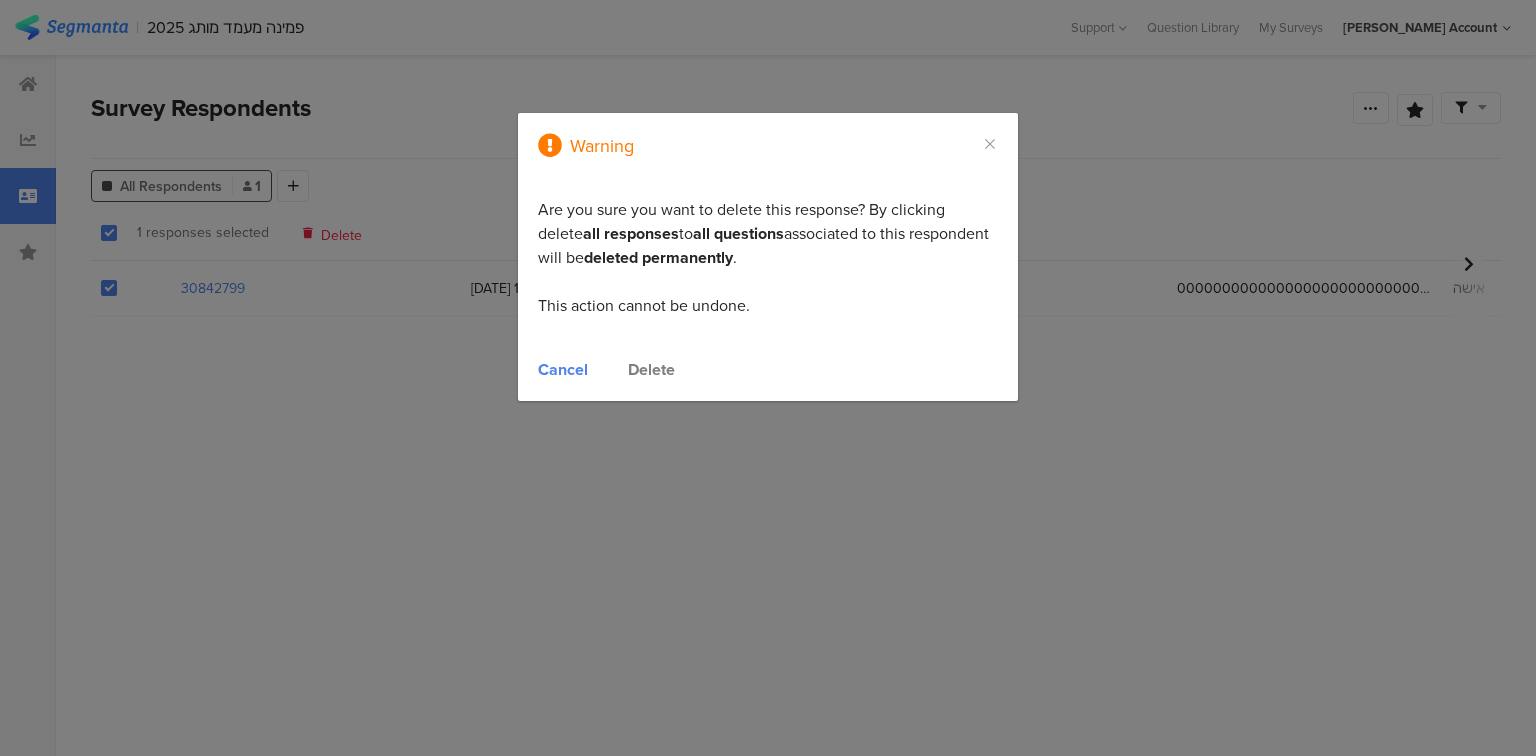 click on "Delete" at bounding box center [651, 369] 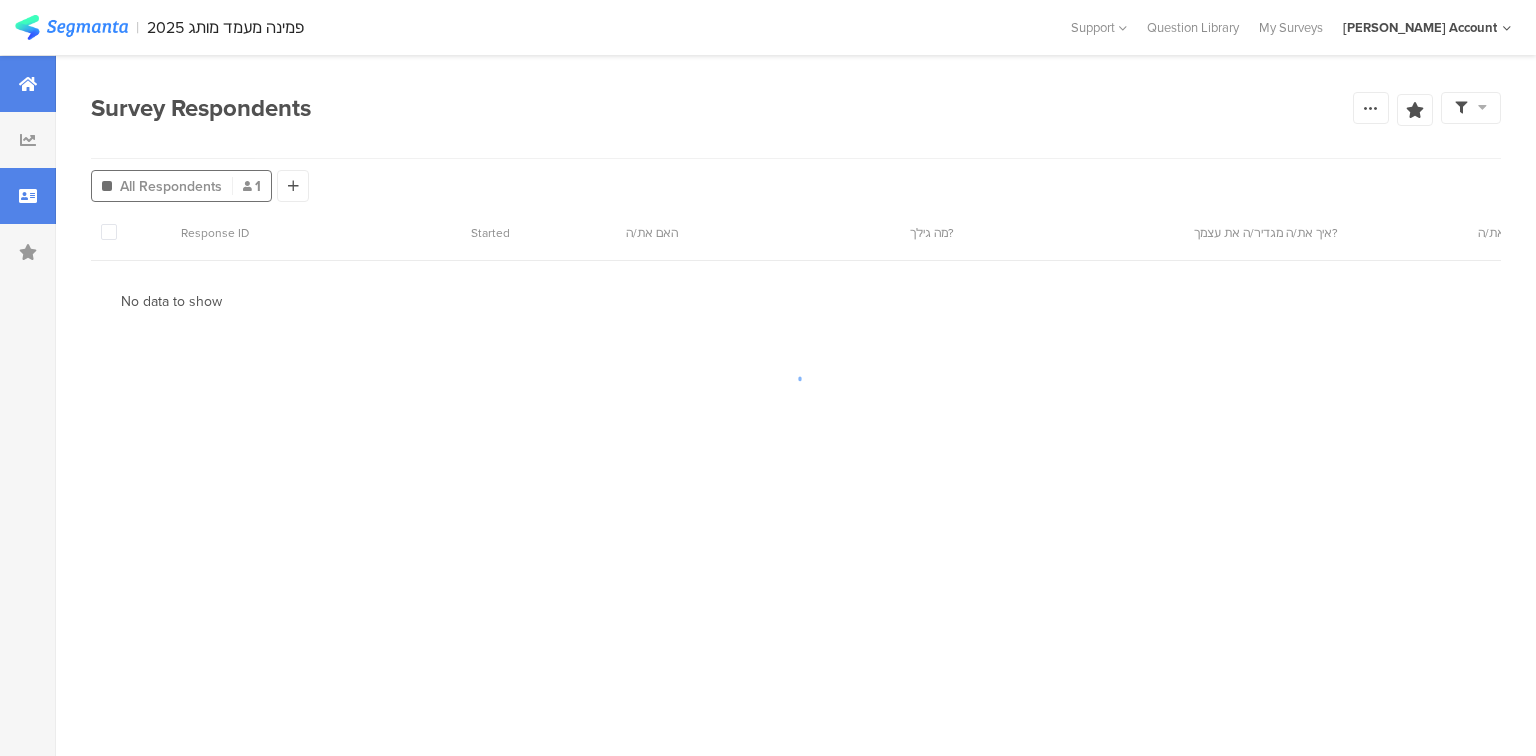 click at bounding box center [28, 84] 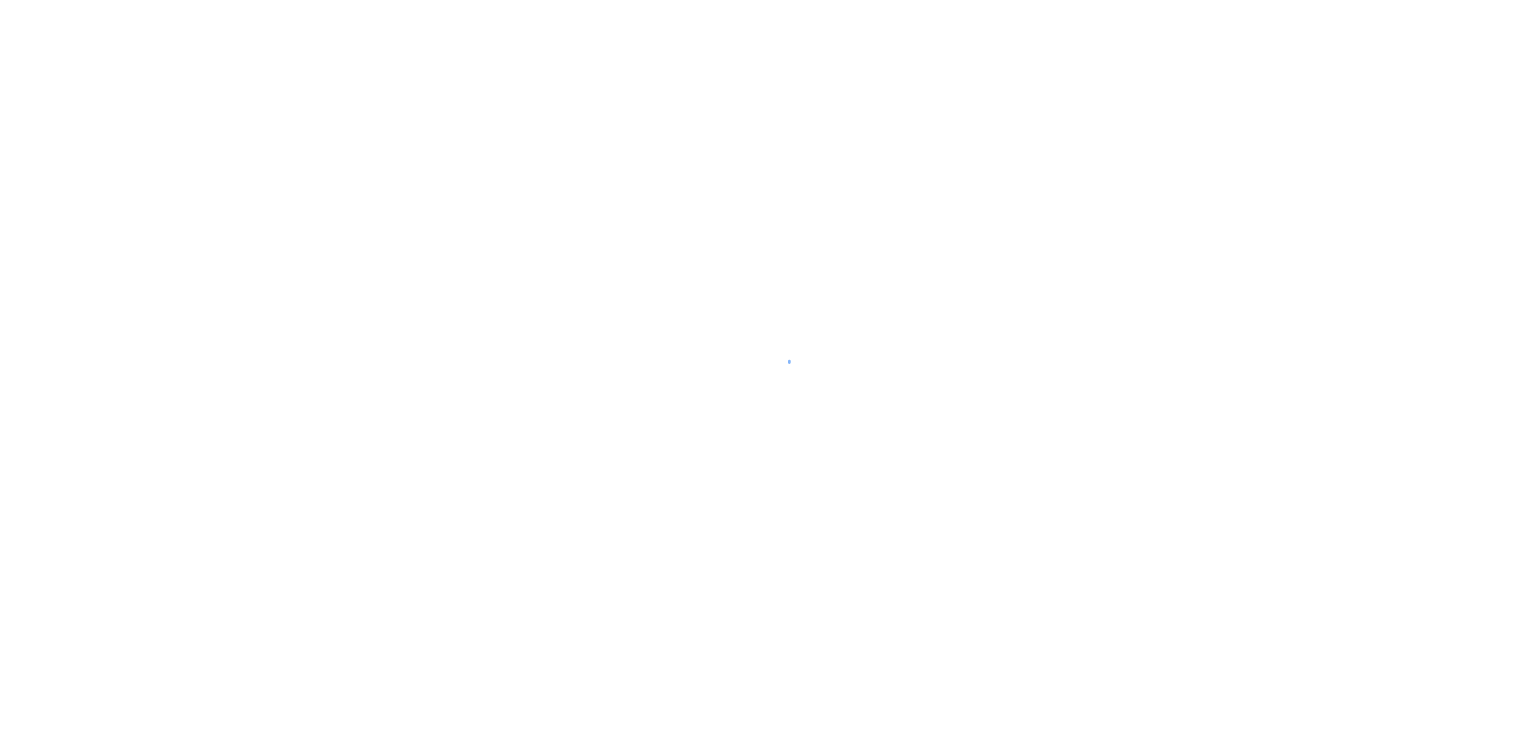 scroll, scrollTop: 0, scrollLeft: 0, axis: both 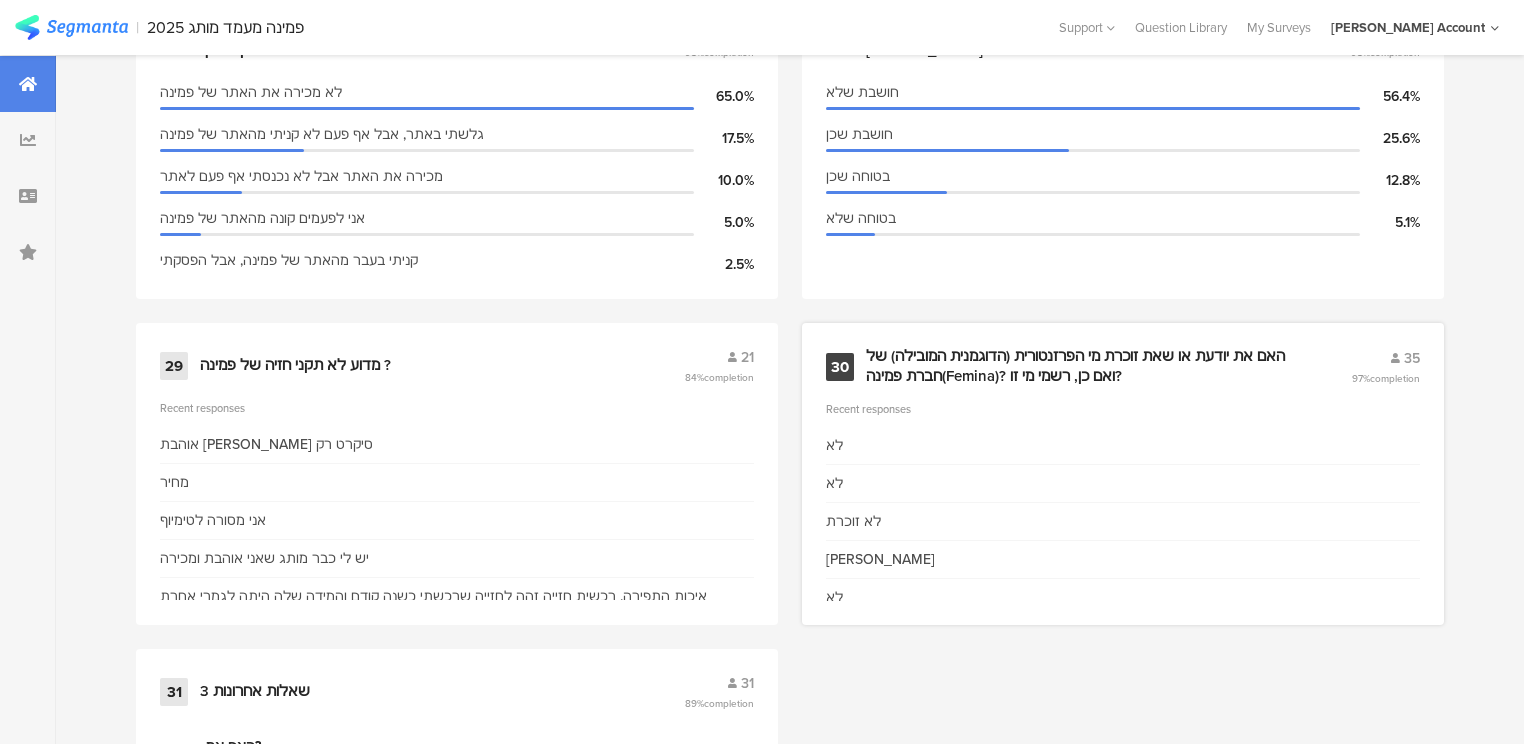 click on "האם את יודעת או שאת זוכרת מי הפרזנטורית (הדוגמנית המובילה) של חברת פמינה(Femina)? ואם כן, רשמי מי זו?" at bounding box center [1084, 366] 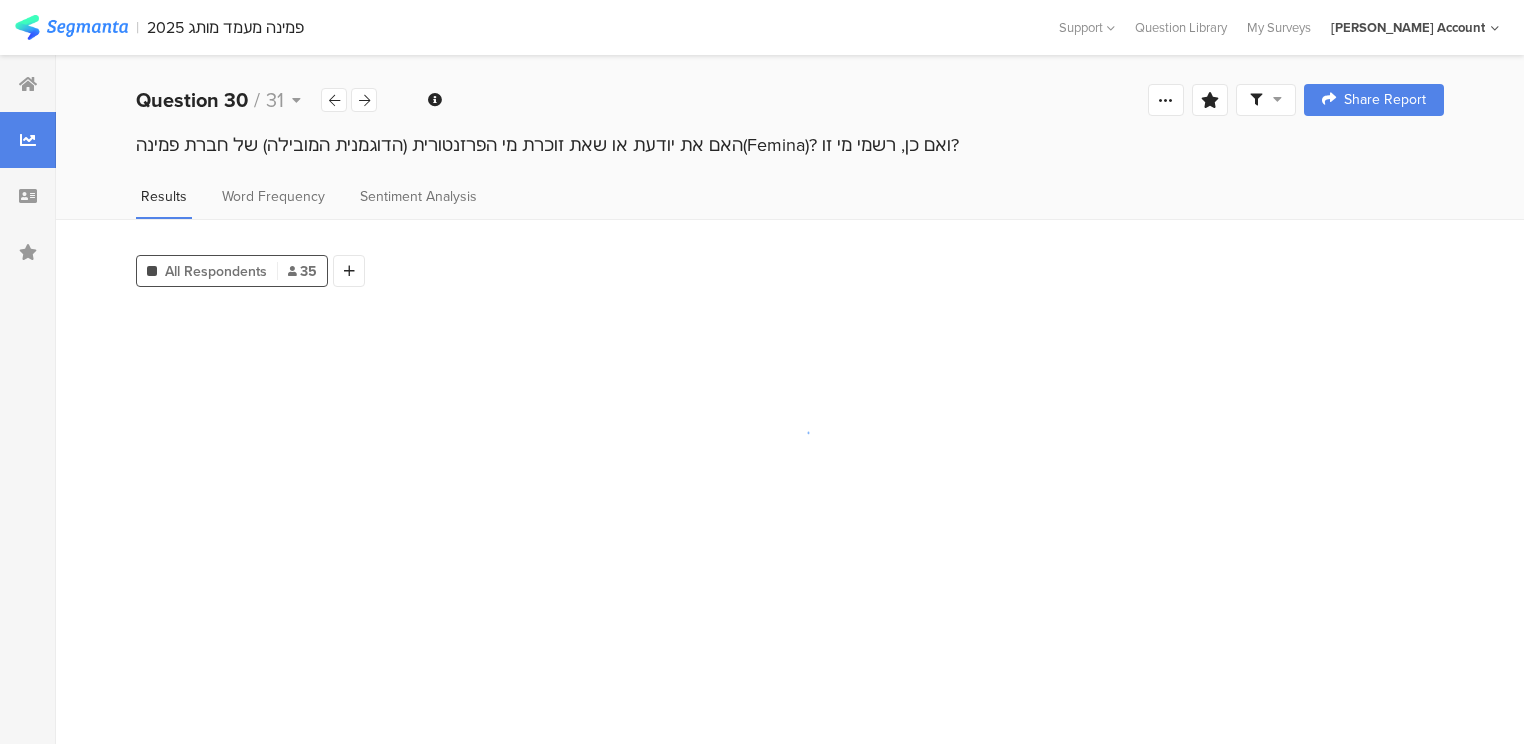 scroll, scrollTop: 0, scrollLeft: 0, axis: both 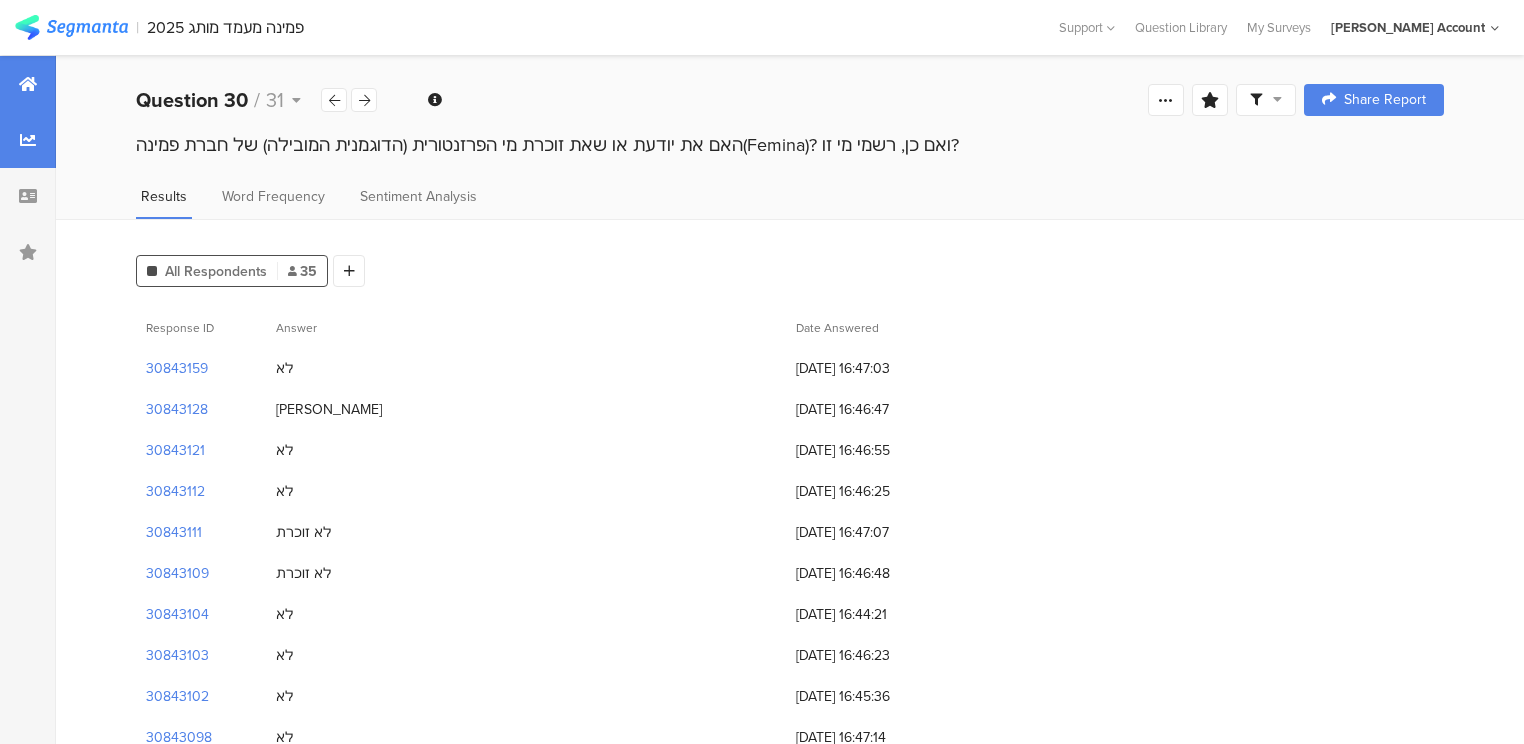 click at bounding box center (28, 84) 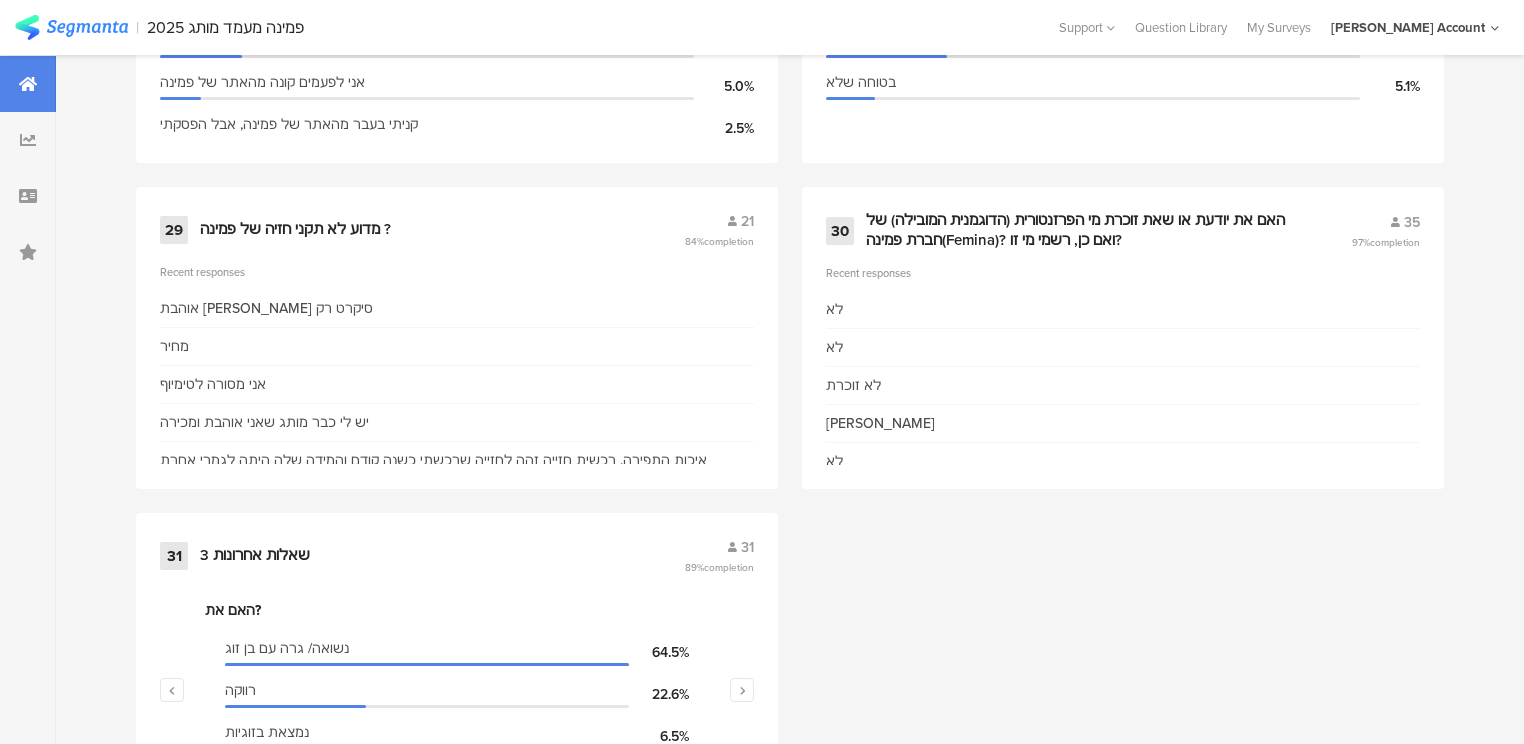 scroll, scrollTop: 5188, scrollLeft: 0, axis: vertical 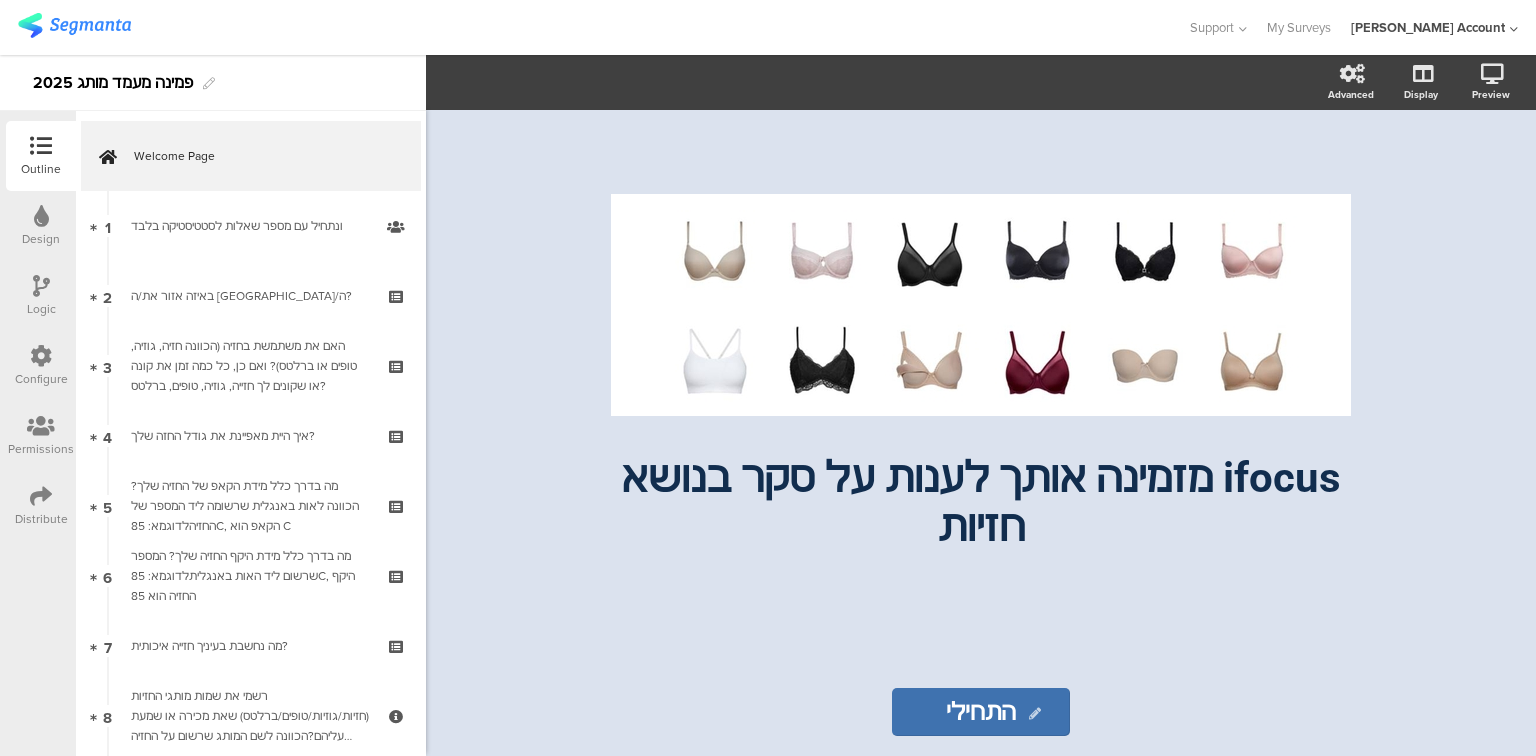 click on "Logic" at bounding box center (41, 296) 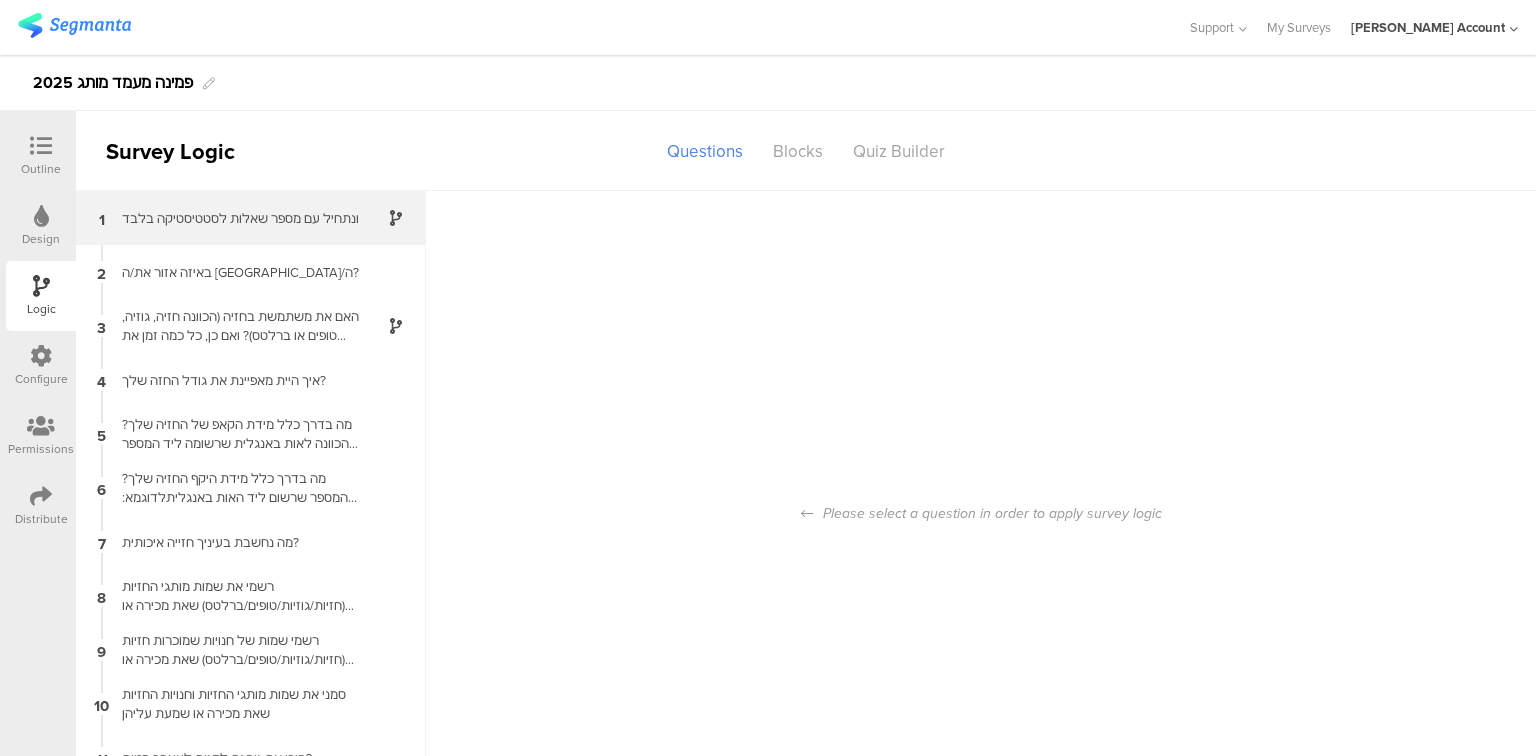 click on "1
ונתחיל עם מספר שאלות לסטטיסטיקה בלבד﻿﻿" at bounding box center [251, 218] 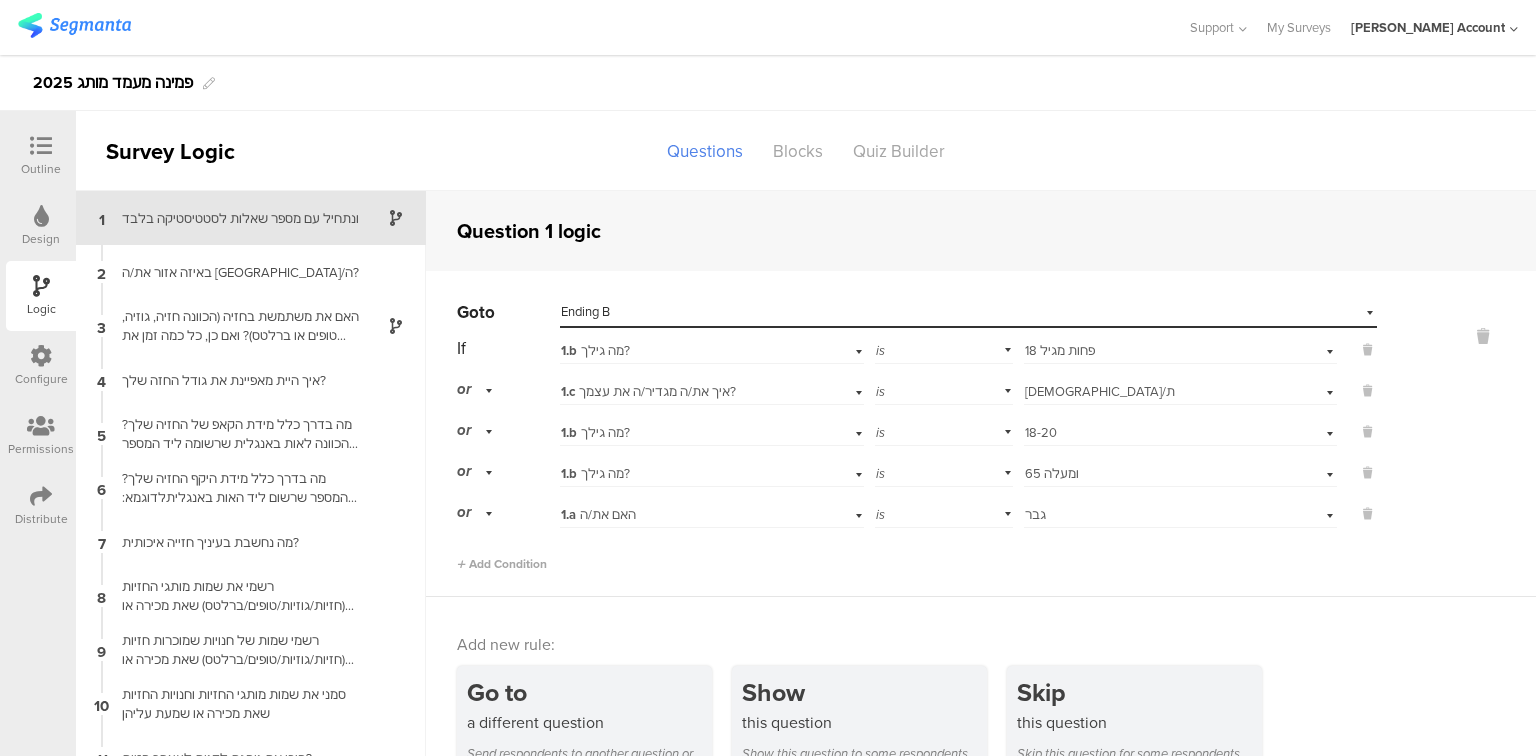 click on "Select destination...   Ending B" at bounding box center (956, 312) 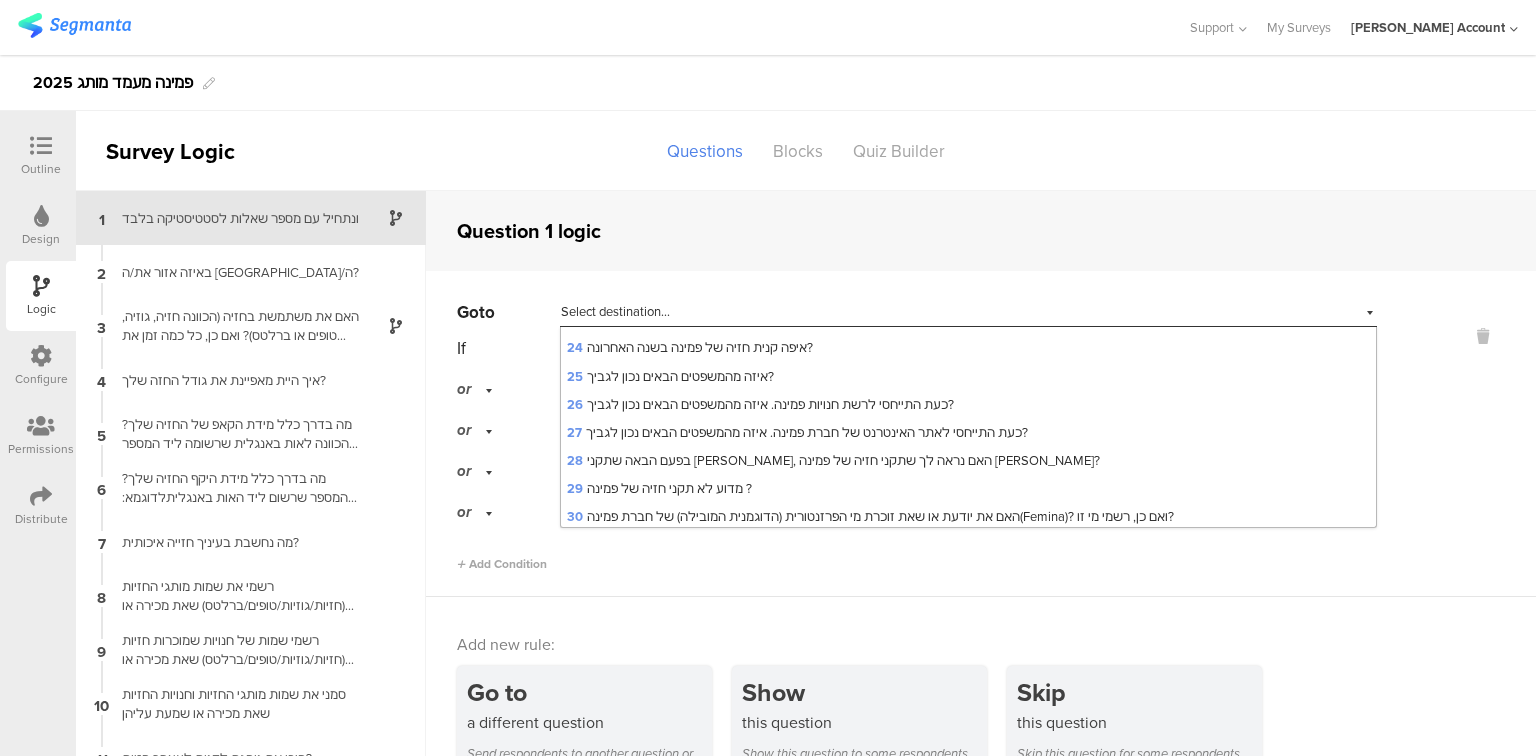 scroll, scrollTop: 758, scrollLeft: 0, axis: vertical 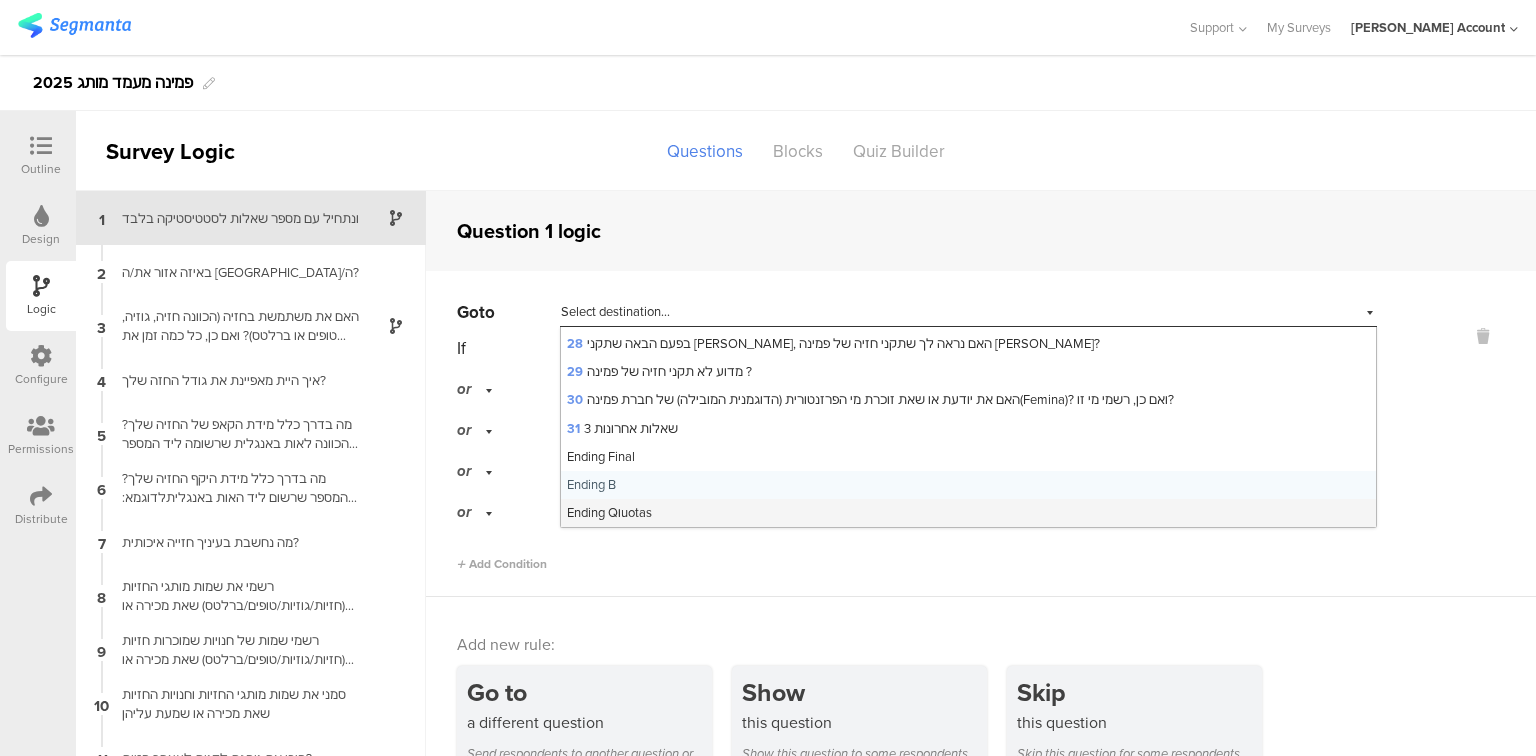 click on "Ending Qוuotas" at bounding box center (609, 512) 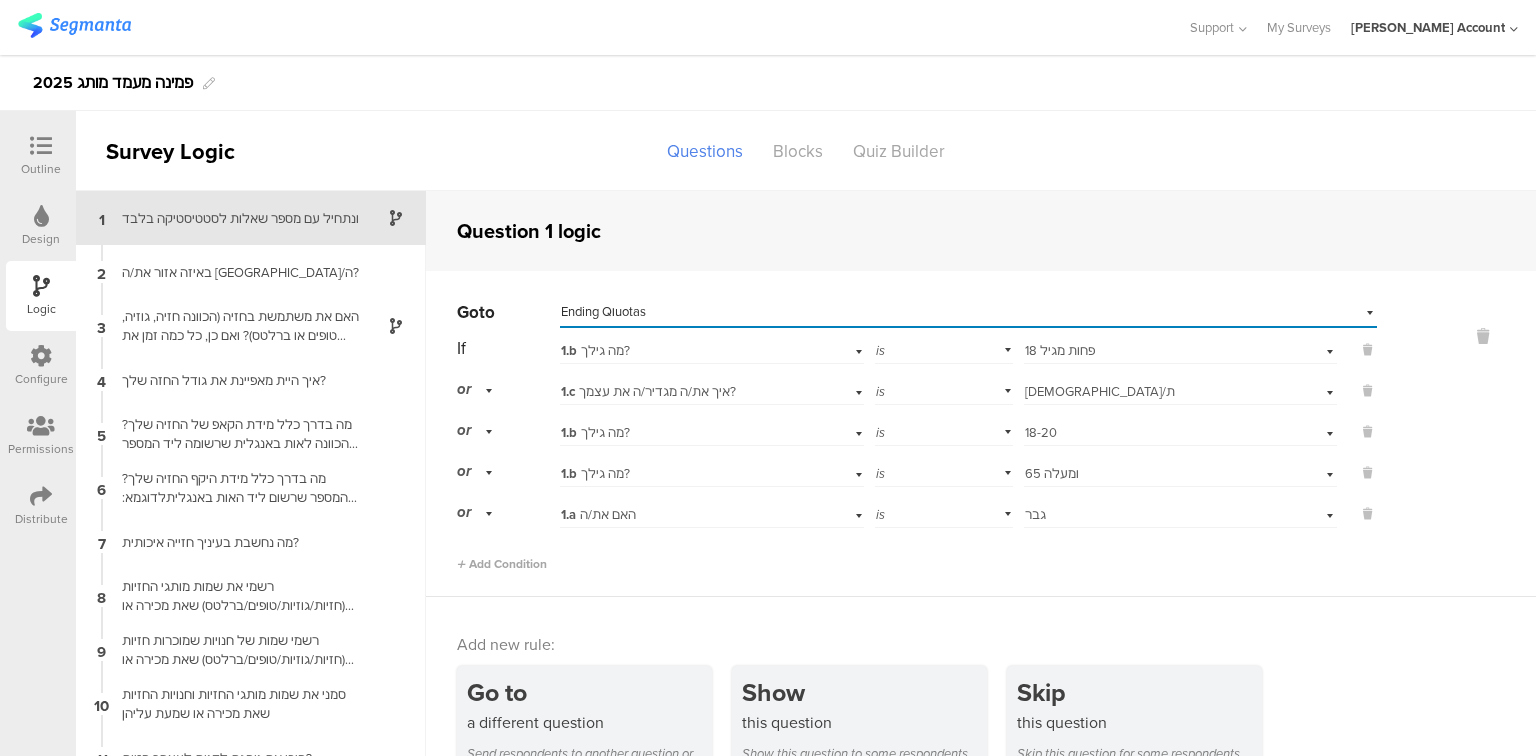 scroll, scrollTop: 0, scrollLeft: 0, axis: both 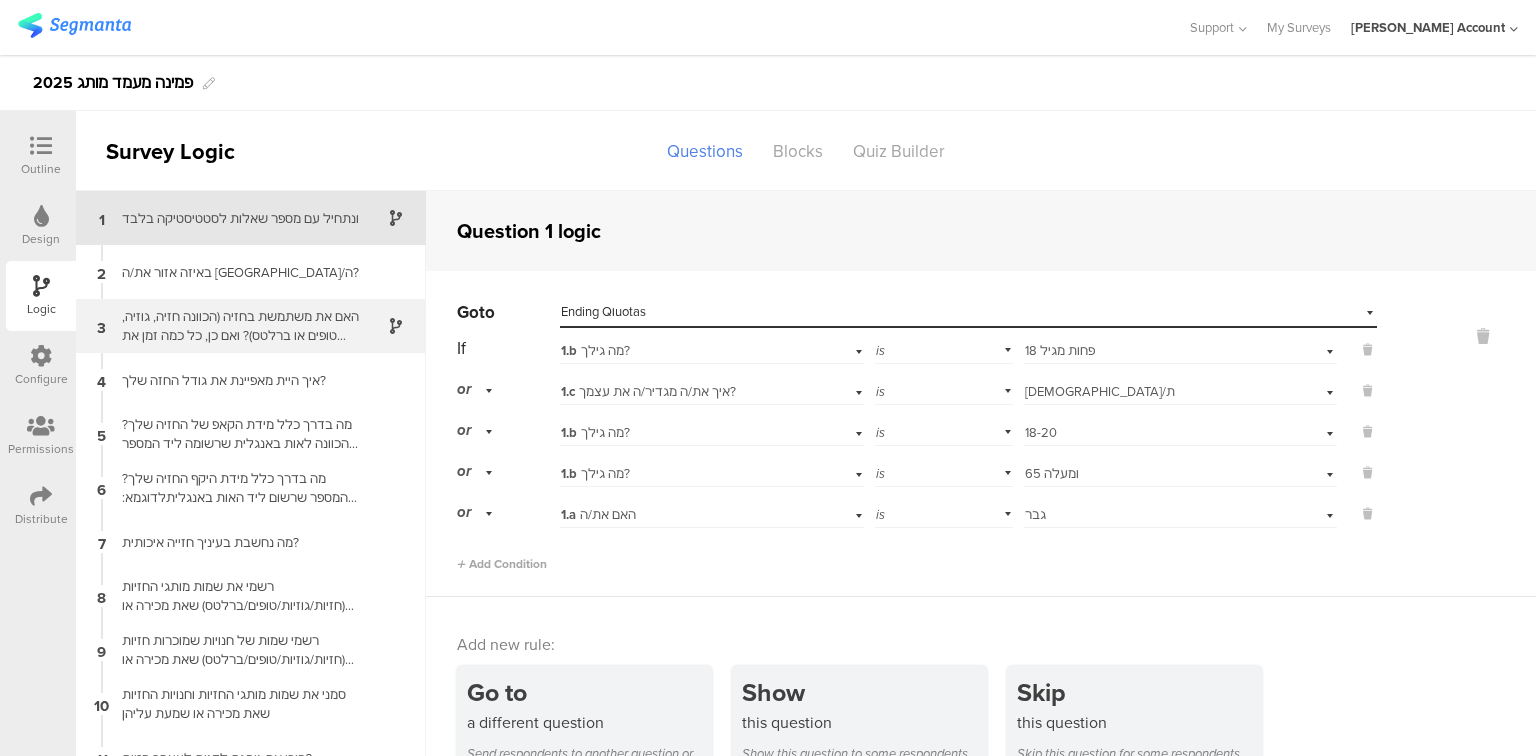 click on "האם את משתמשת בחזיה (הכוונה חזיה, גוזיה, טופים או ברלטס)? ואם כן, כל כמה זמן את קונה או שקונים לך חזייה, גוזיה, טופים, ברלטס?" at bounding box center (235, 326) 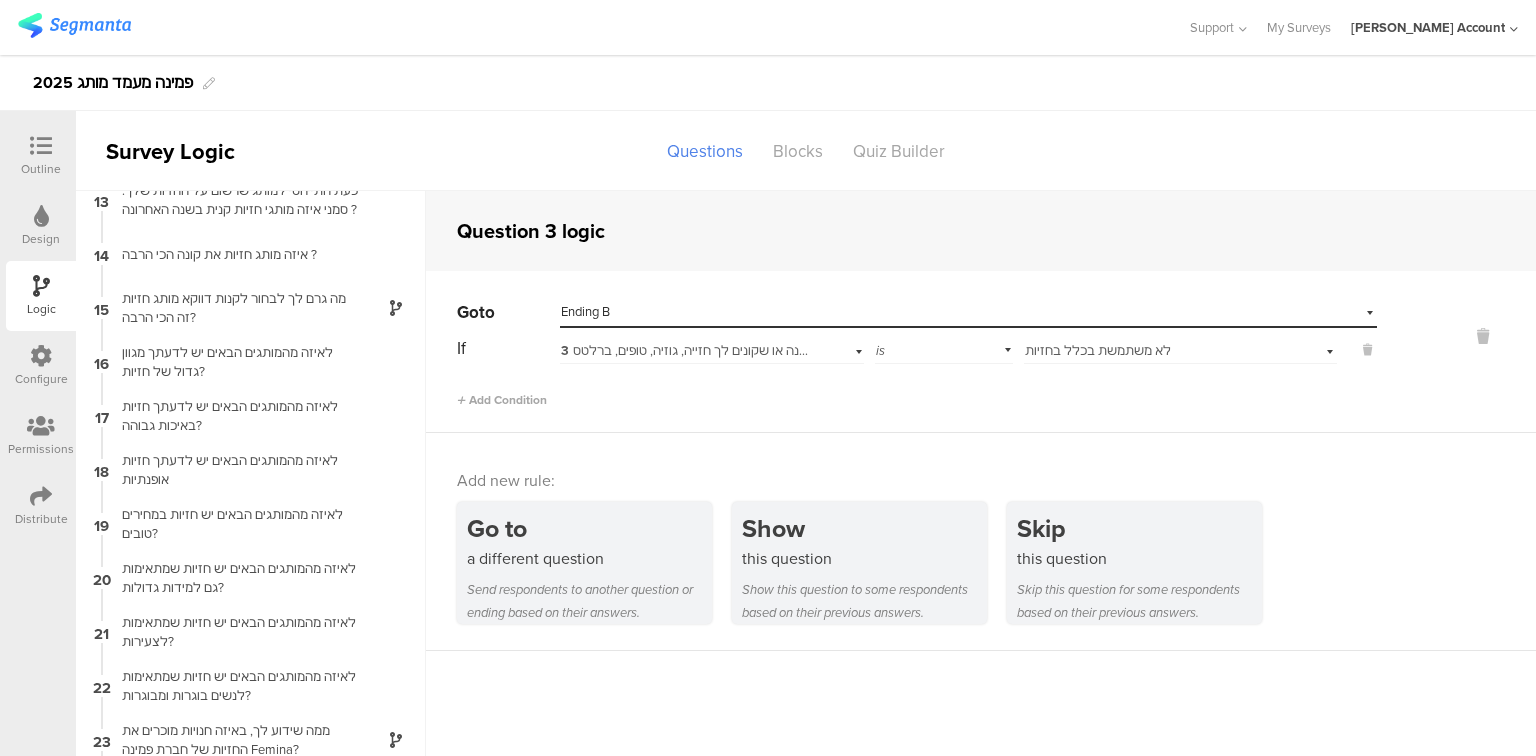 scroll, scrollTop: 628, scrollLeft: 0, axis: vertical 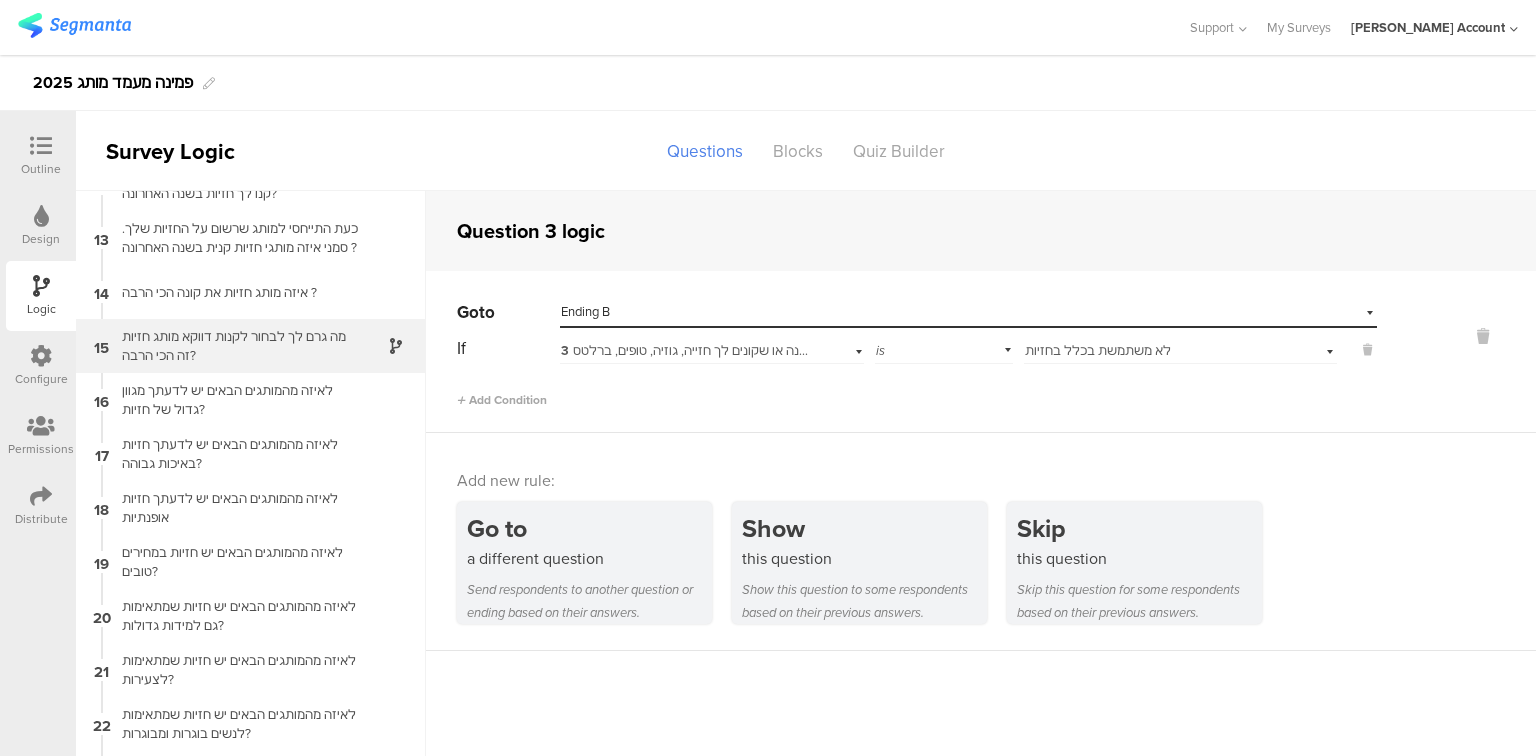 click on "מה גרם לך לבחור לקנות דווקא מותג חזיות זה הכי הרבה?" at bounding box center (235, 346) 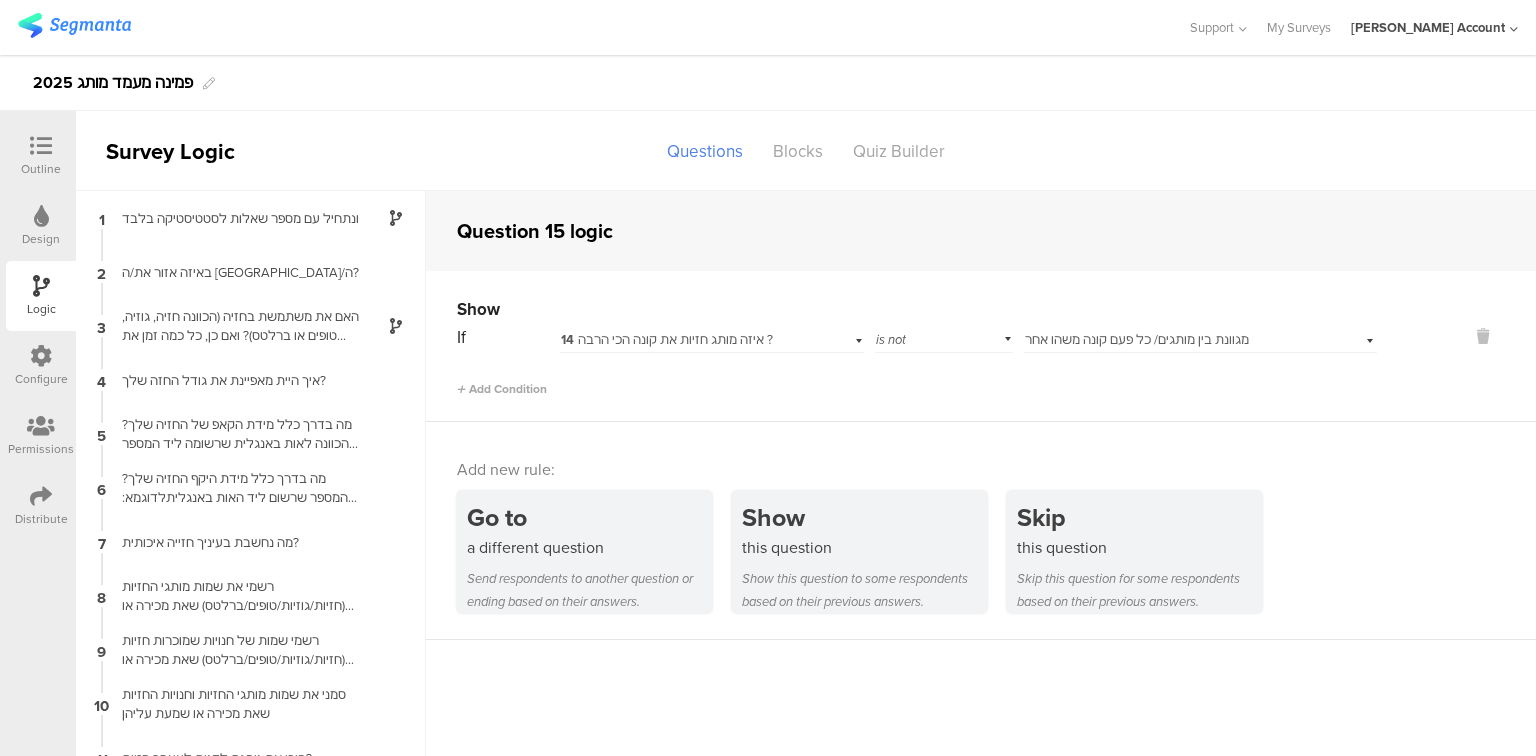 scroll, scrollTop: 80, scrollLeft: 0, axis: vertical 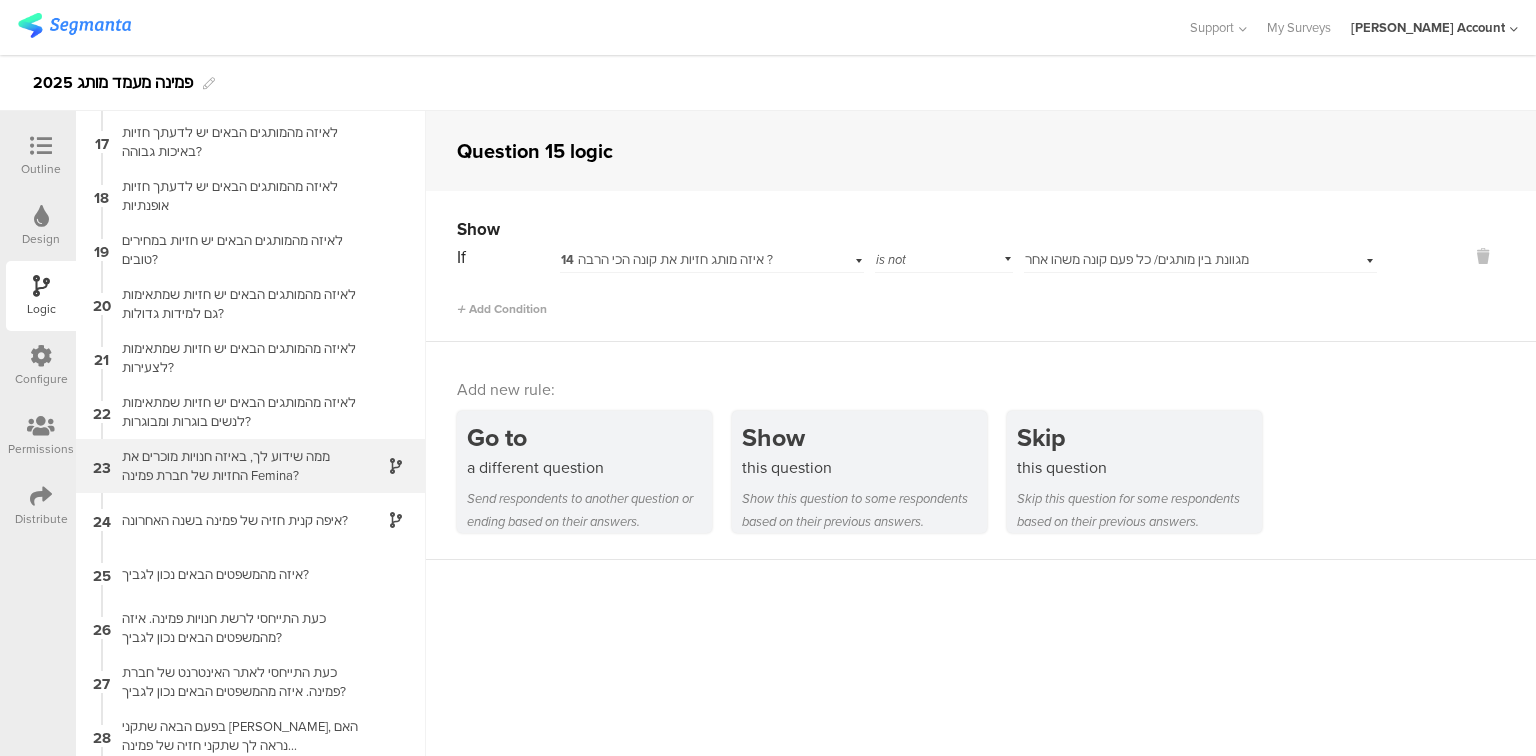 click on "ממה שידוע לך, באיזה חנויות מוכרים את החזיות של חברת פמינה Femina?" at bounding box center [235, 466] 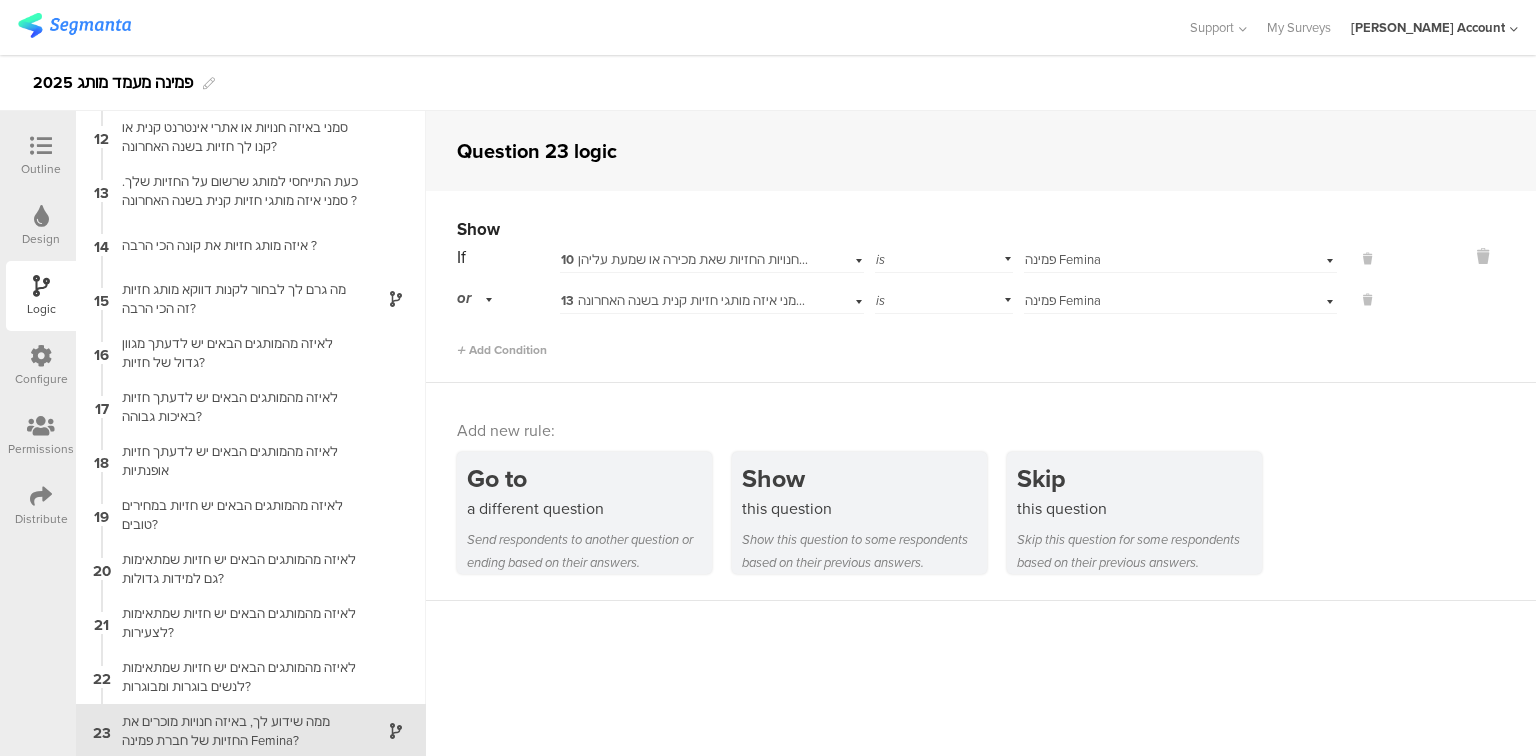 scroll, scrollTop: 892, scrollLeft: 0, axis: vertical 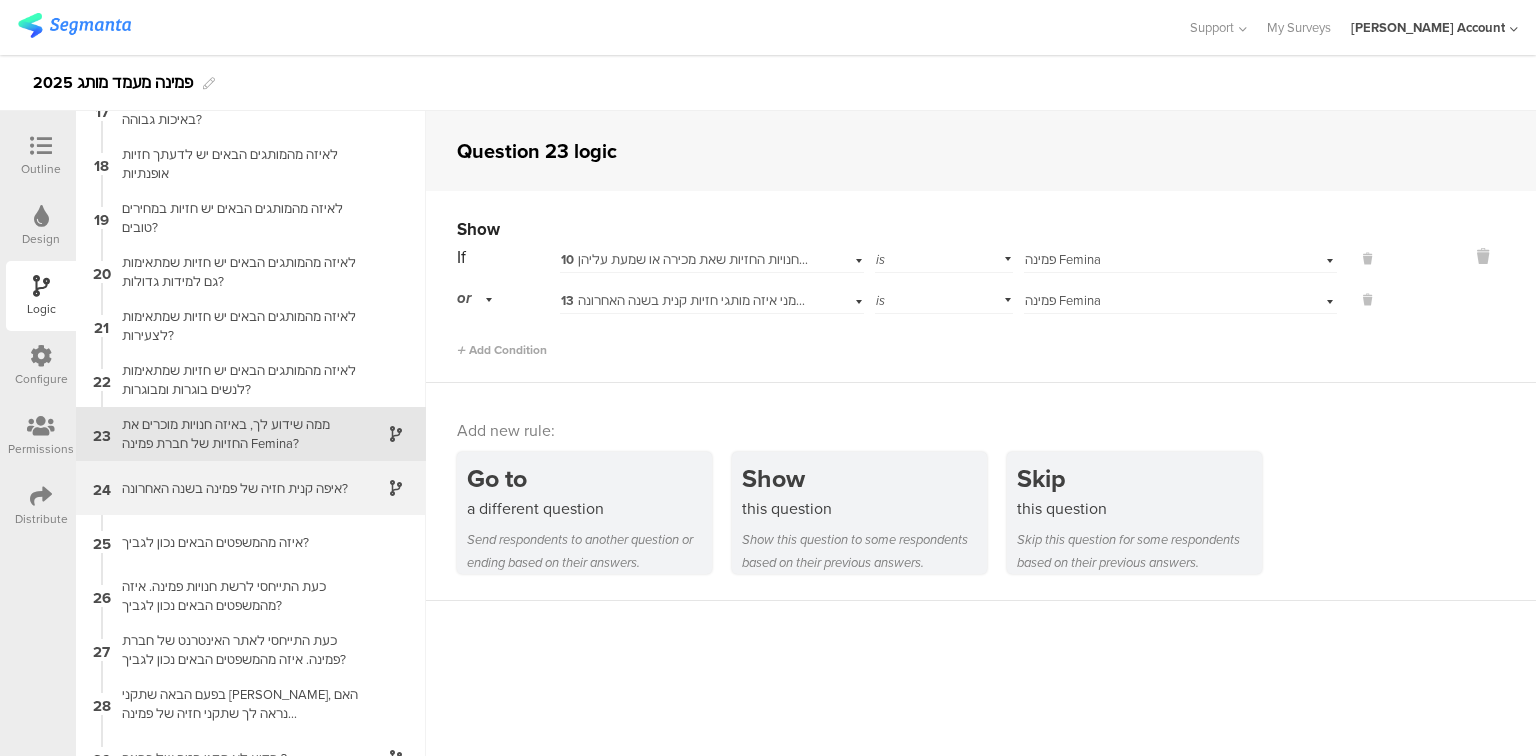 click on "איפה קנית חזיה של פמינה בשנה האחרונה?" at bounding box center [235, 488] 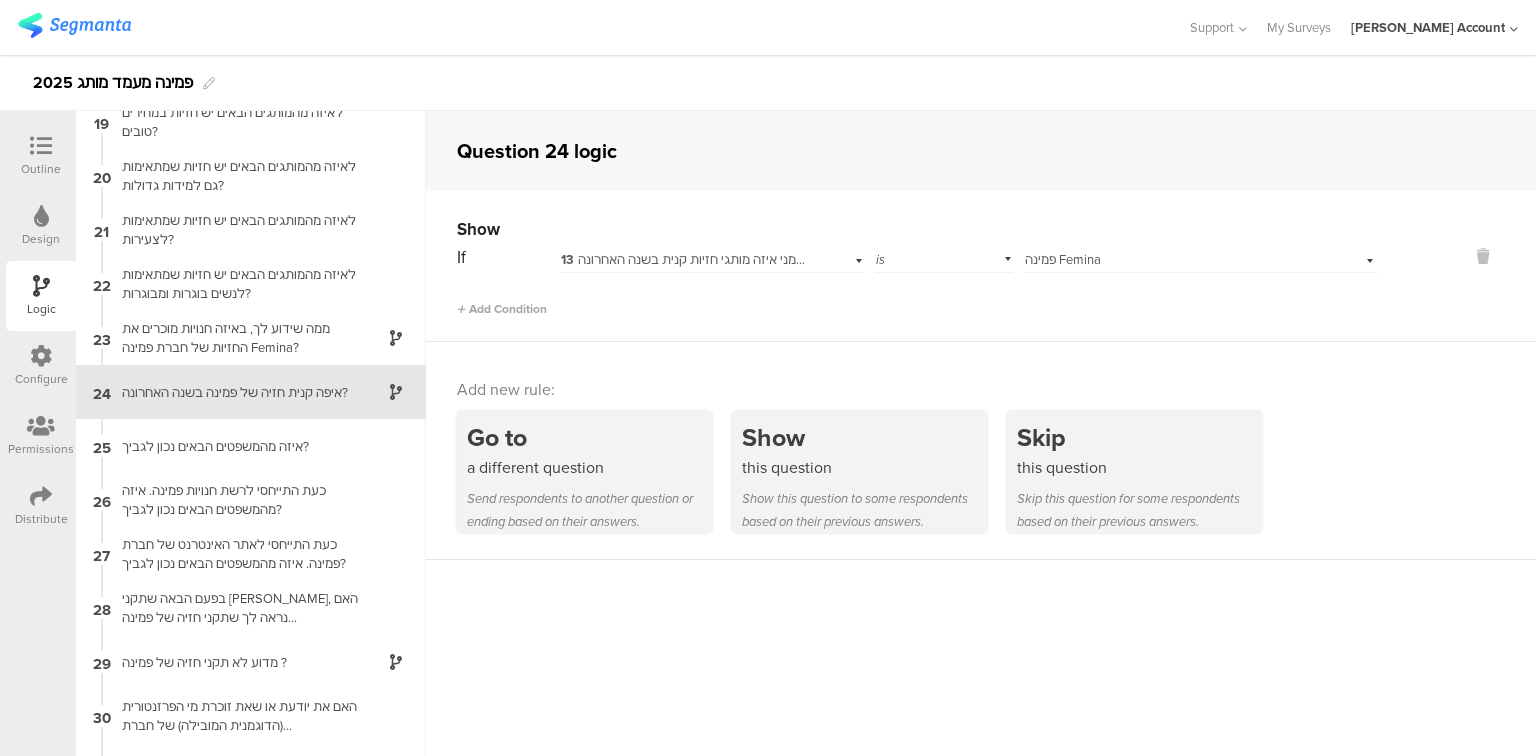 scroll, scrollTop: 1028, scrollLeft: 0, axis: vertical 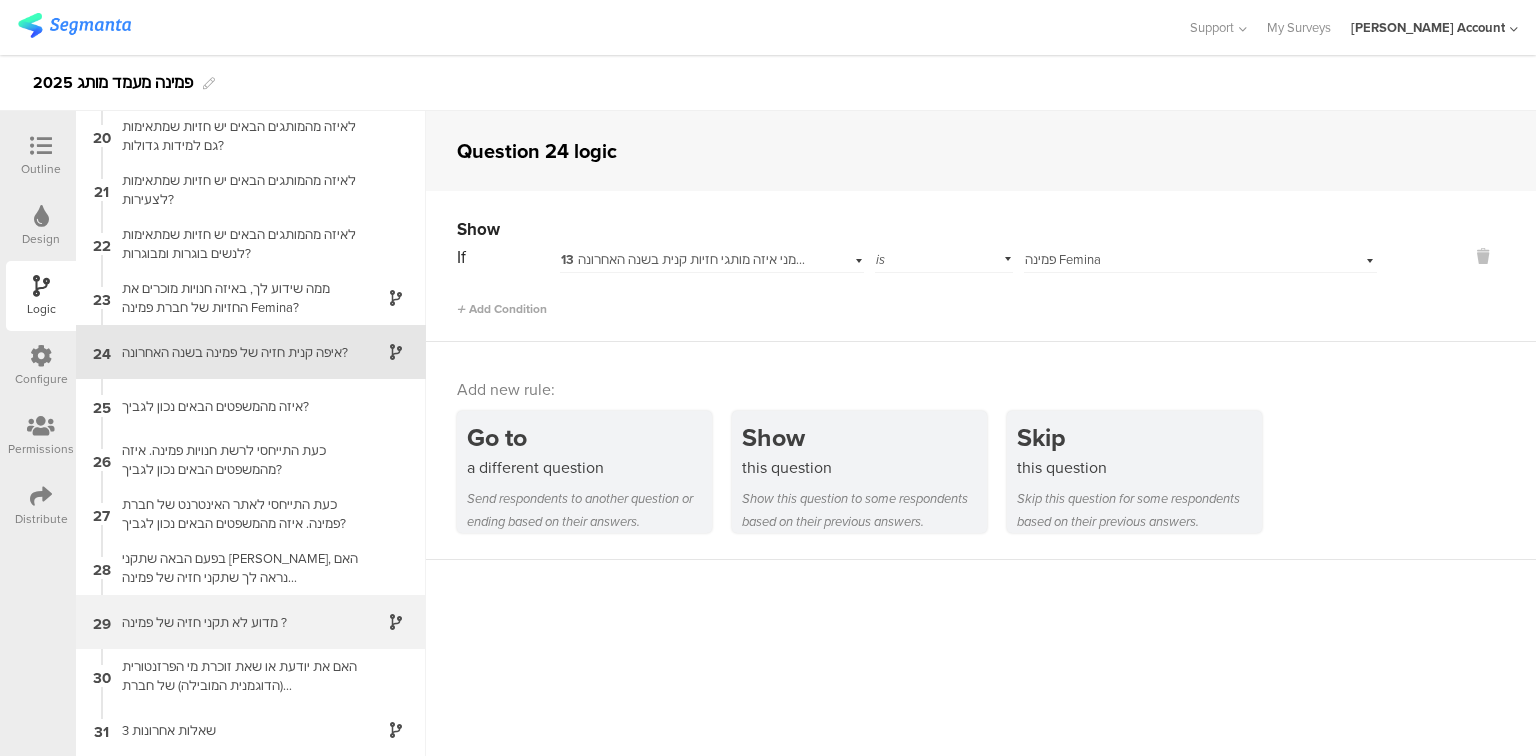 click on "מדוע לא תקני חזיה של פמינה ?" at bounding box center (235, 622) 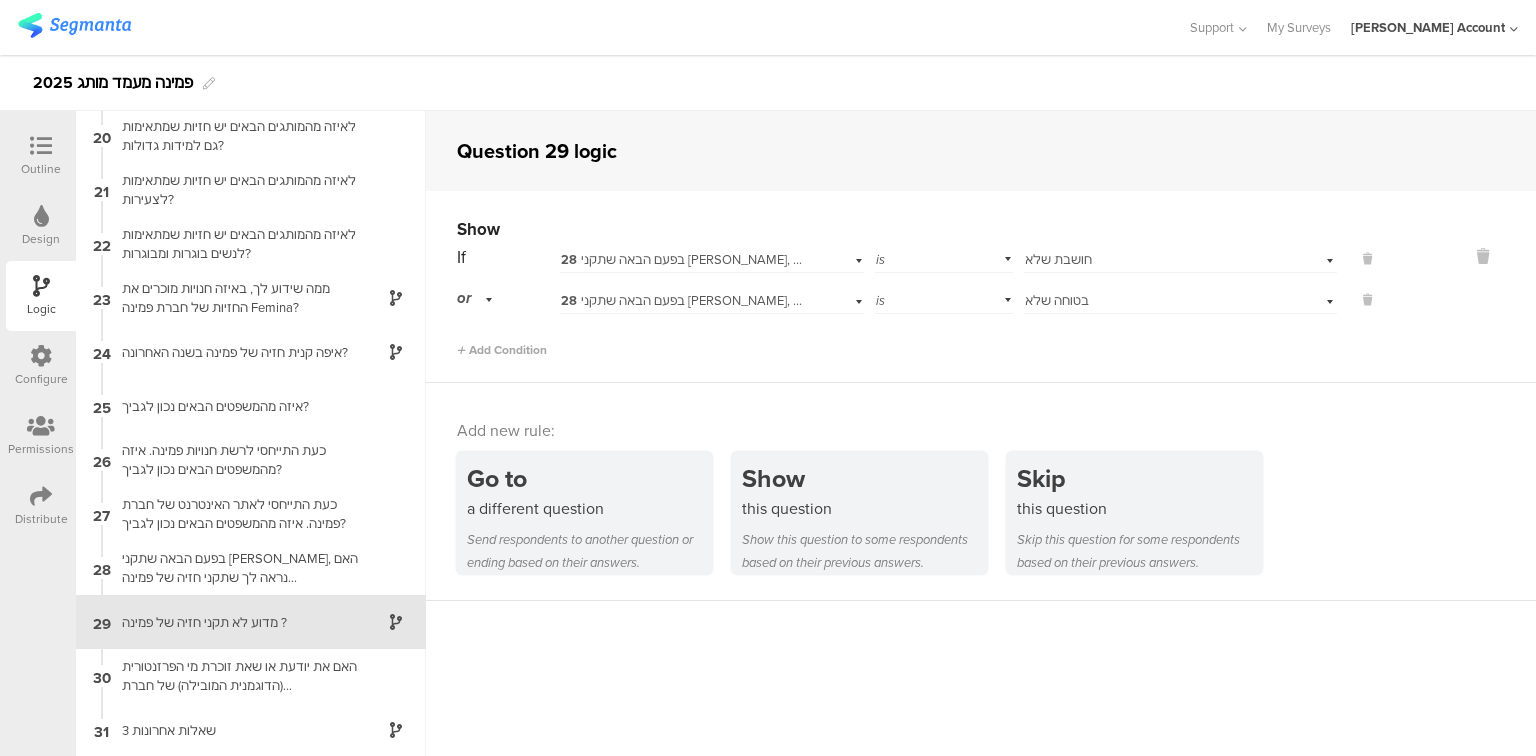 scroll, scrollTop: 1029, scrollLeft: 0, axis: vertical 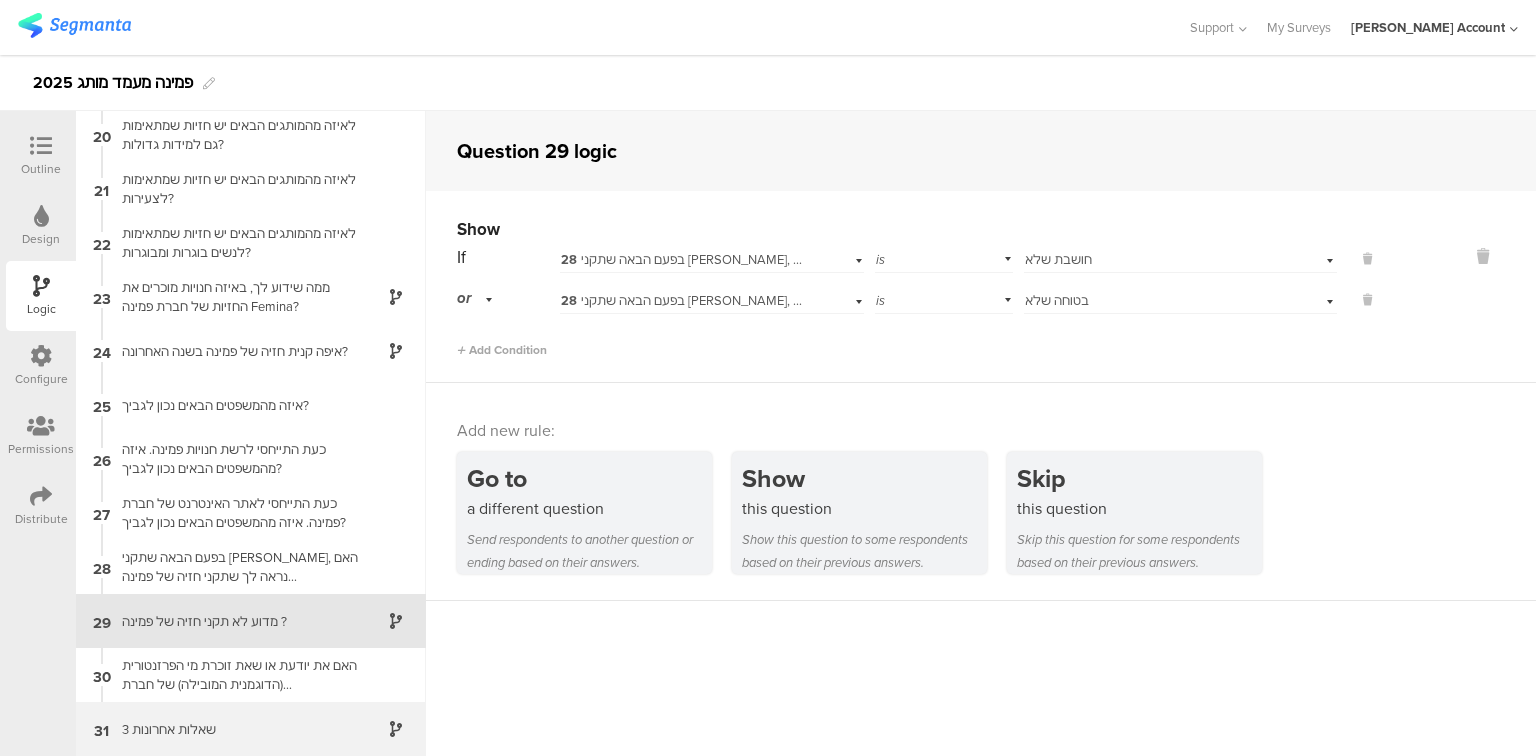 click on "3 שאלות אחרונות" at bounding box center [235, 729] 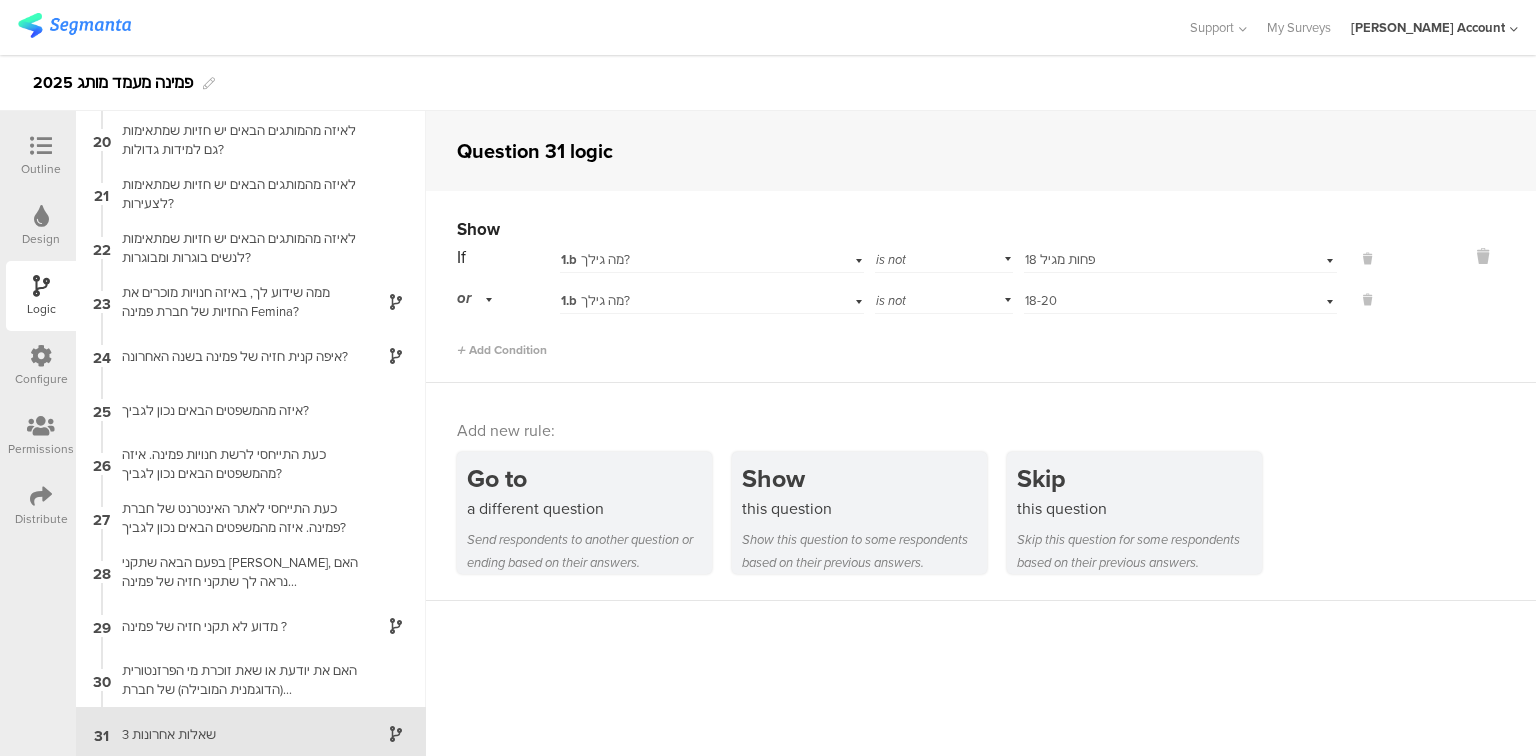 scroll, scrollTop: 1029, scrollLeft: 0, axis: vertical 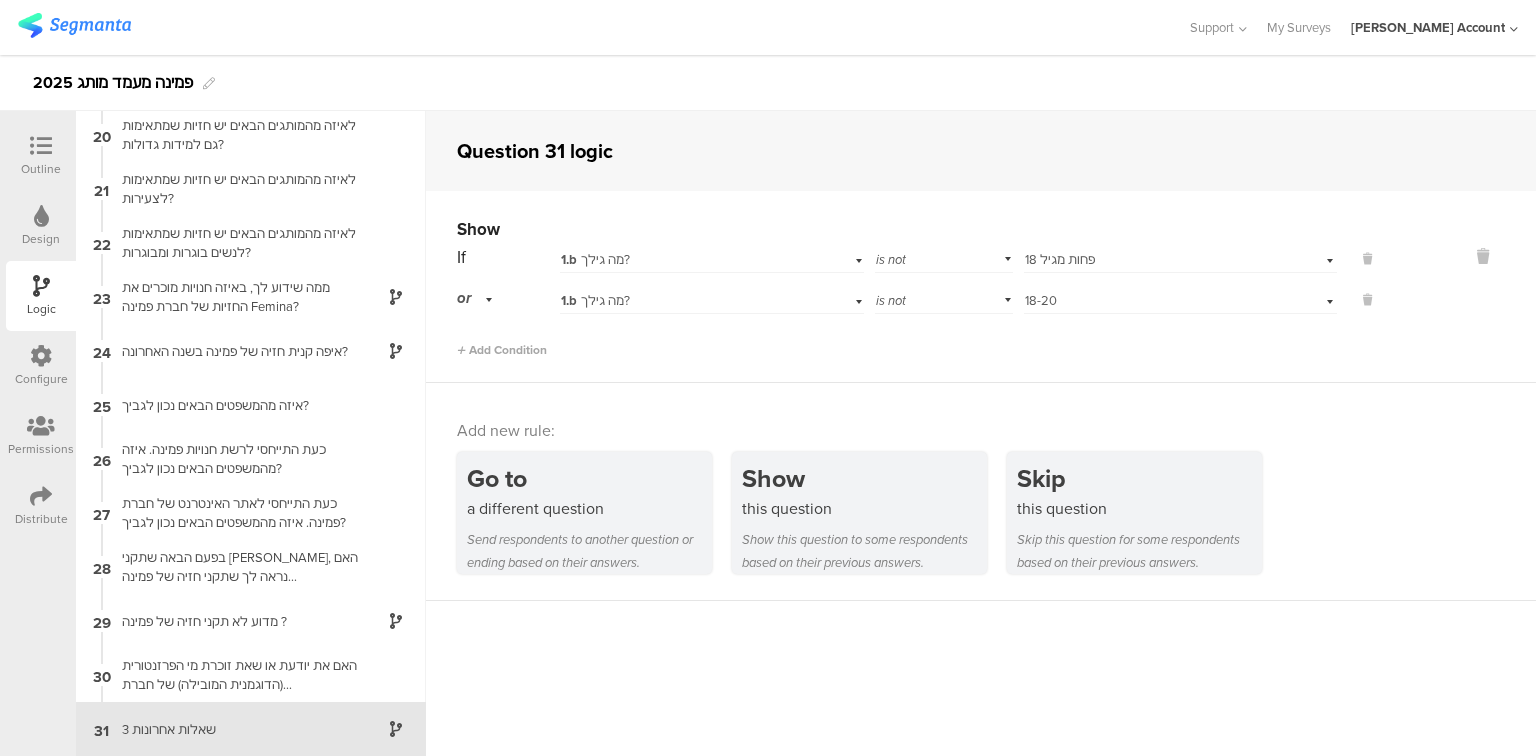 click on "Distribute" at bounding box center [41, 519] 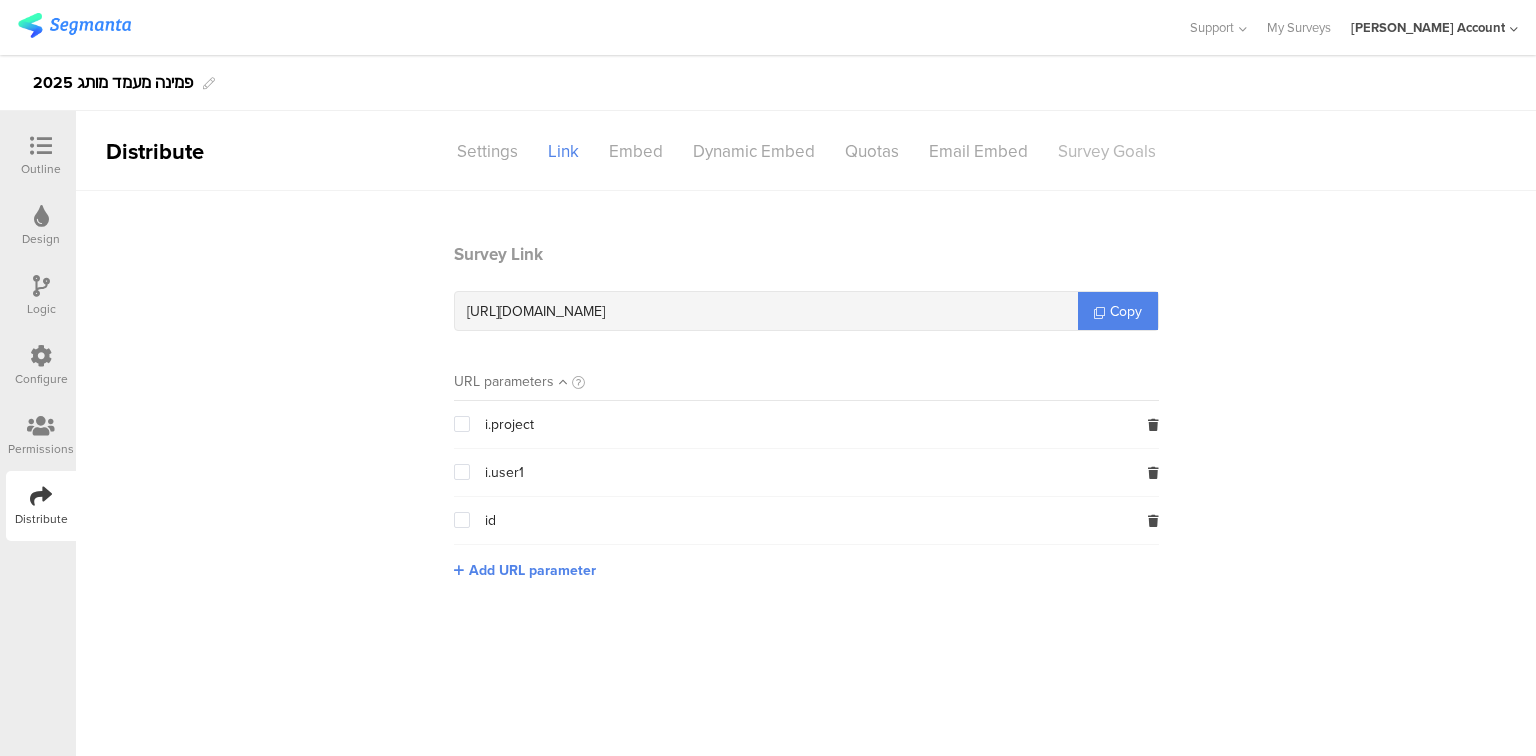 click on "Survey Goals" at bounding box center [1107, 151] 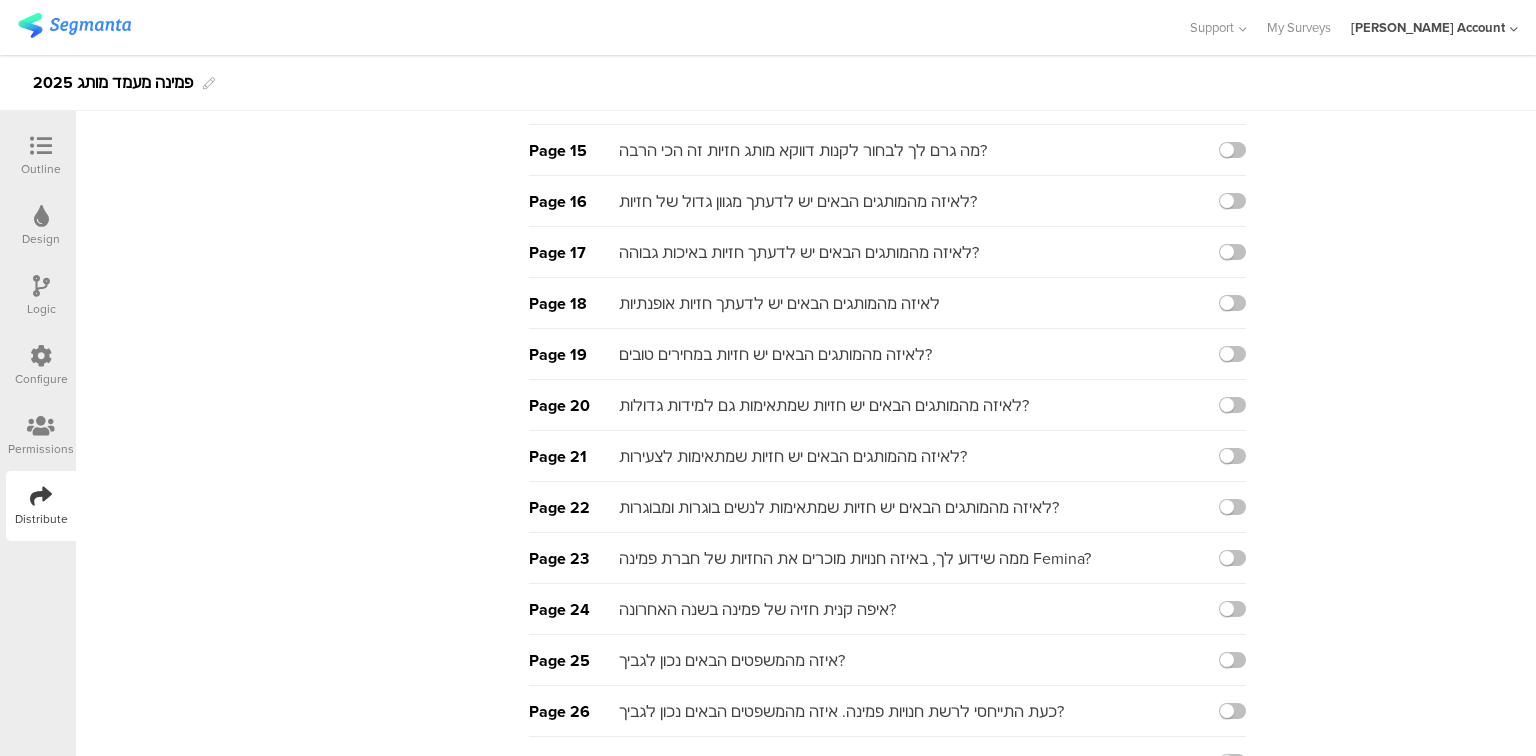 scroll, scrollTop: 1200, scrollLeft: 0, axis: vertical 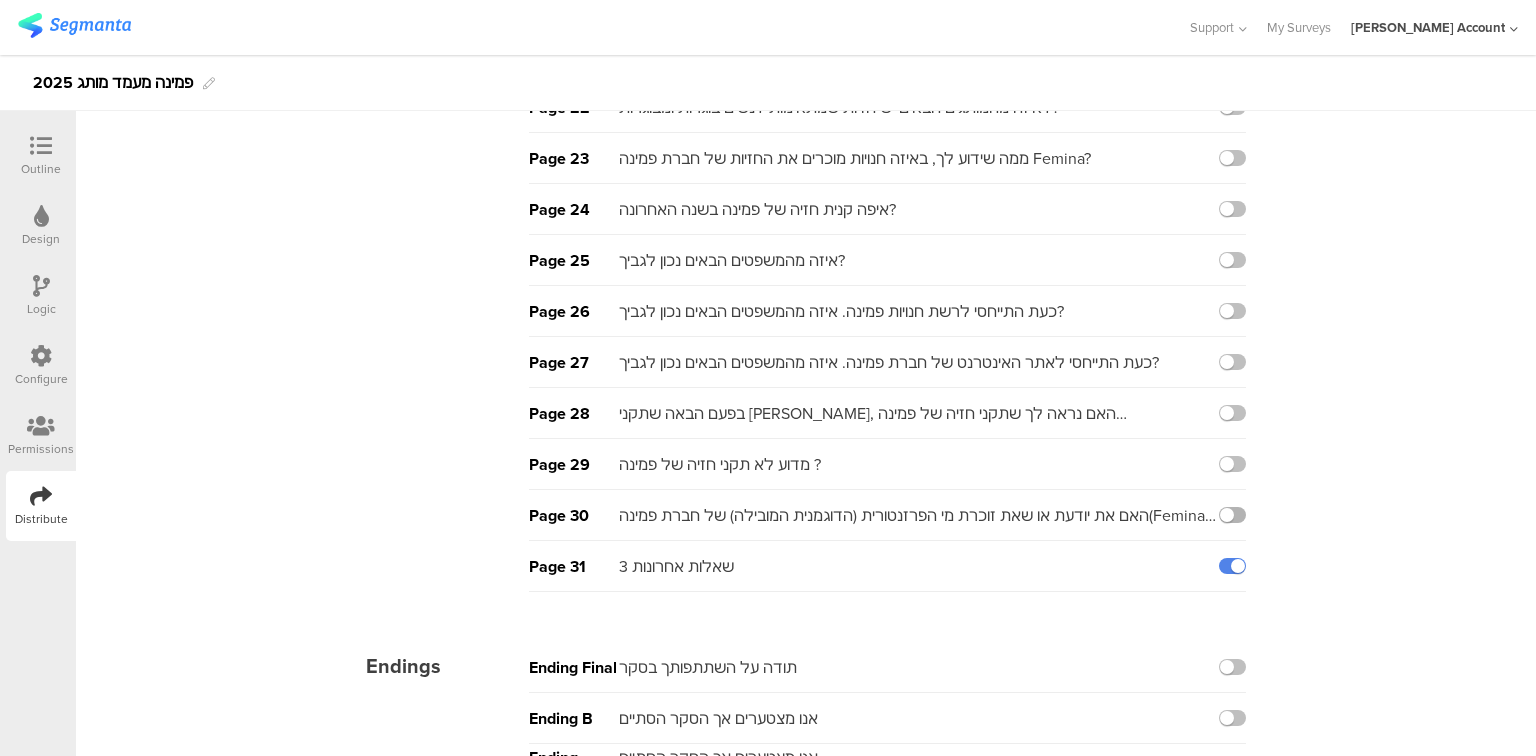 click at bounding box center [1232, 515] 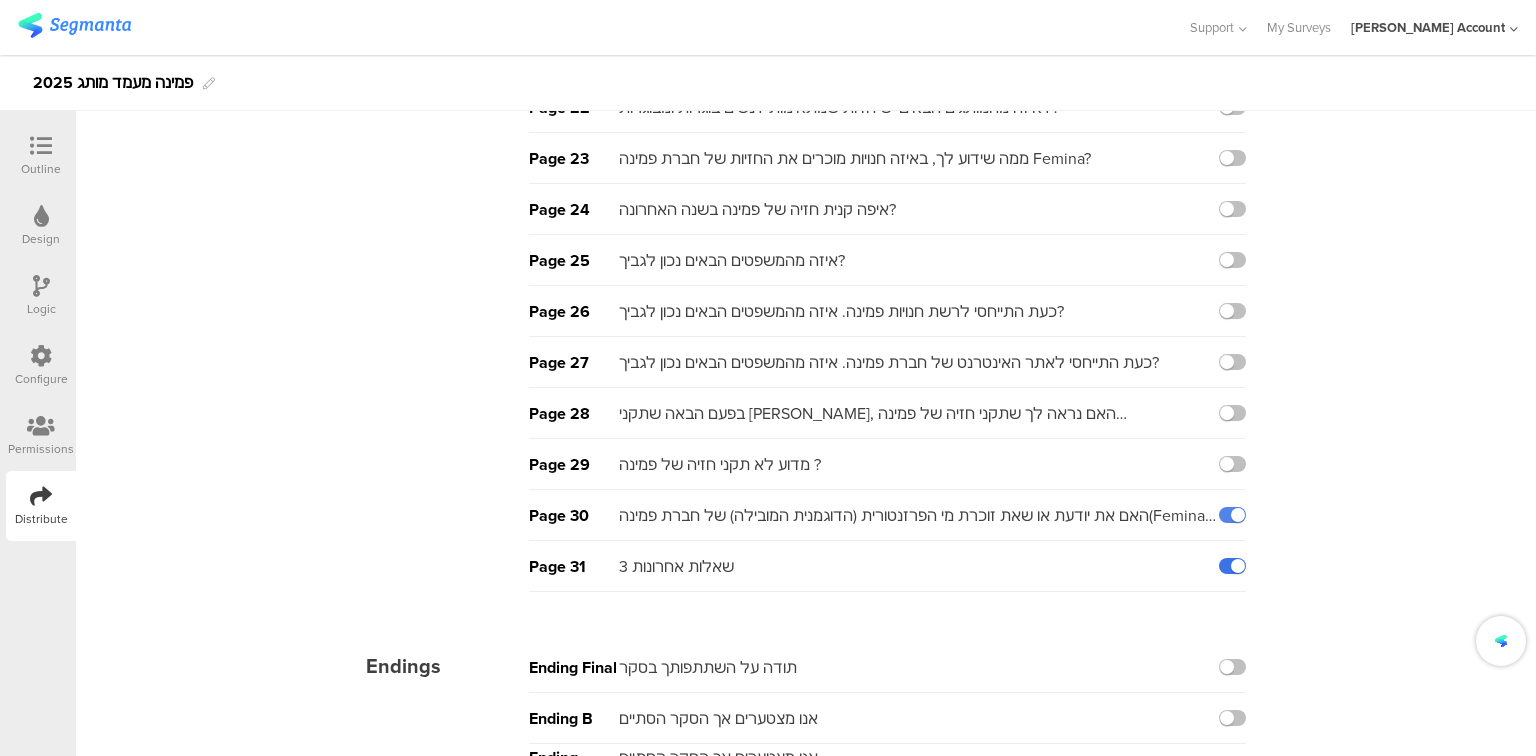 click at bounding box center [1232, 566] 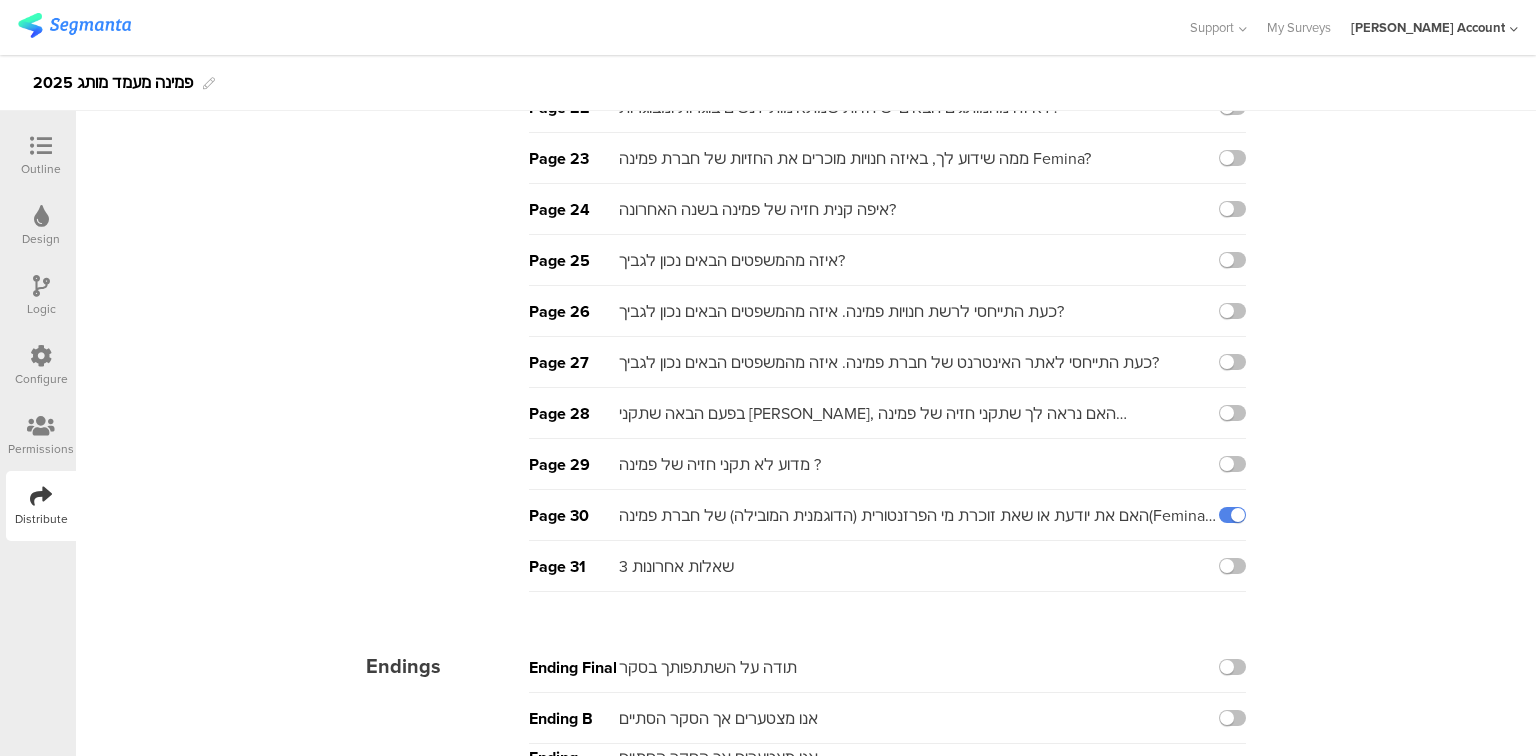 click on "Outline" at bounding box center [41, 156] 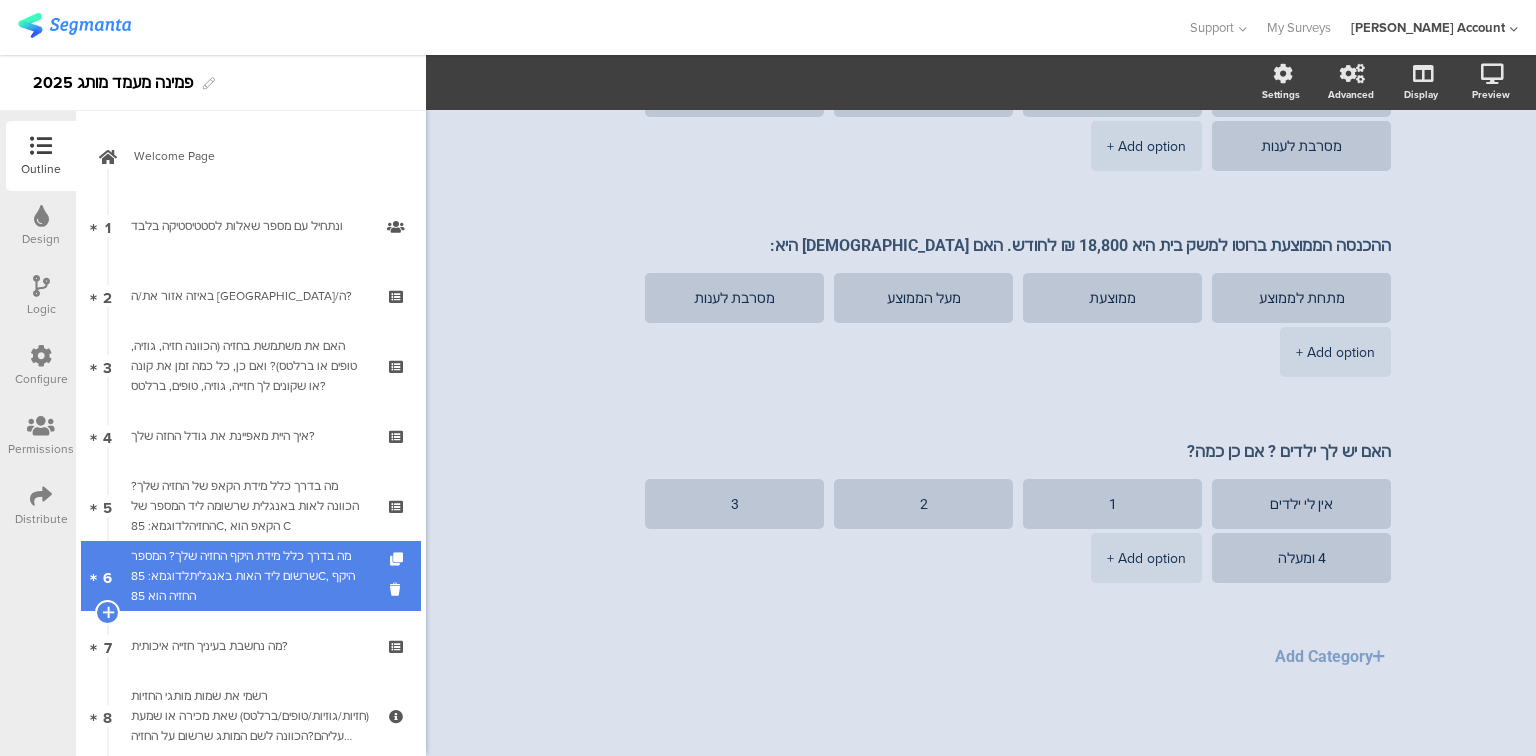 scroll, scrollTop: 453, scrollLeft: 0, axis: vertical 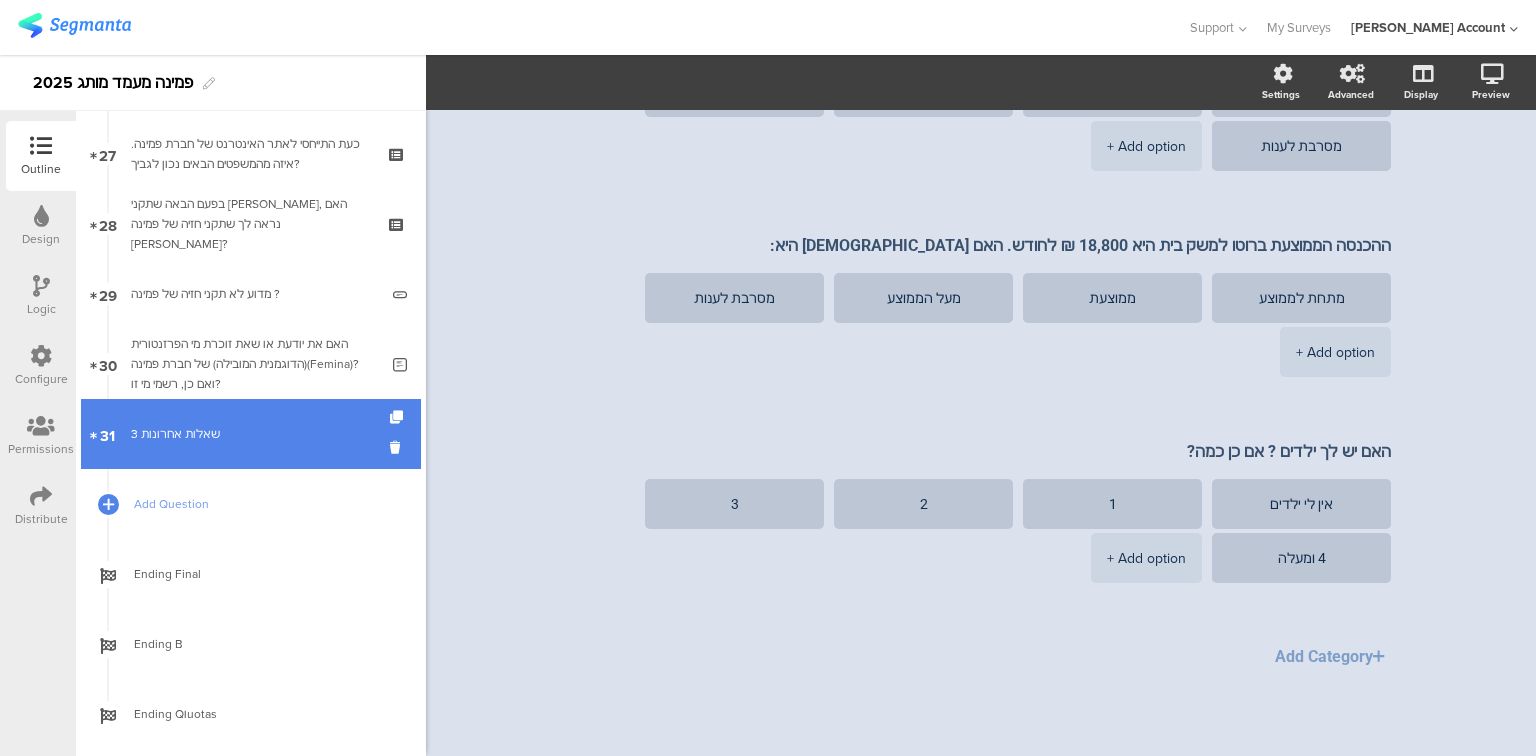 click on "31
3 שאלות אחרונות" at bounding box center [251, 434] 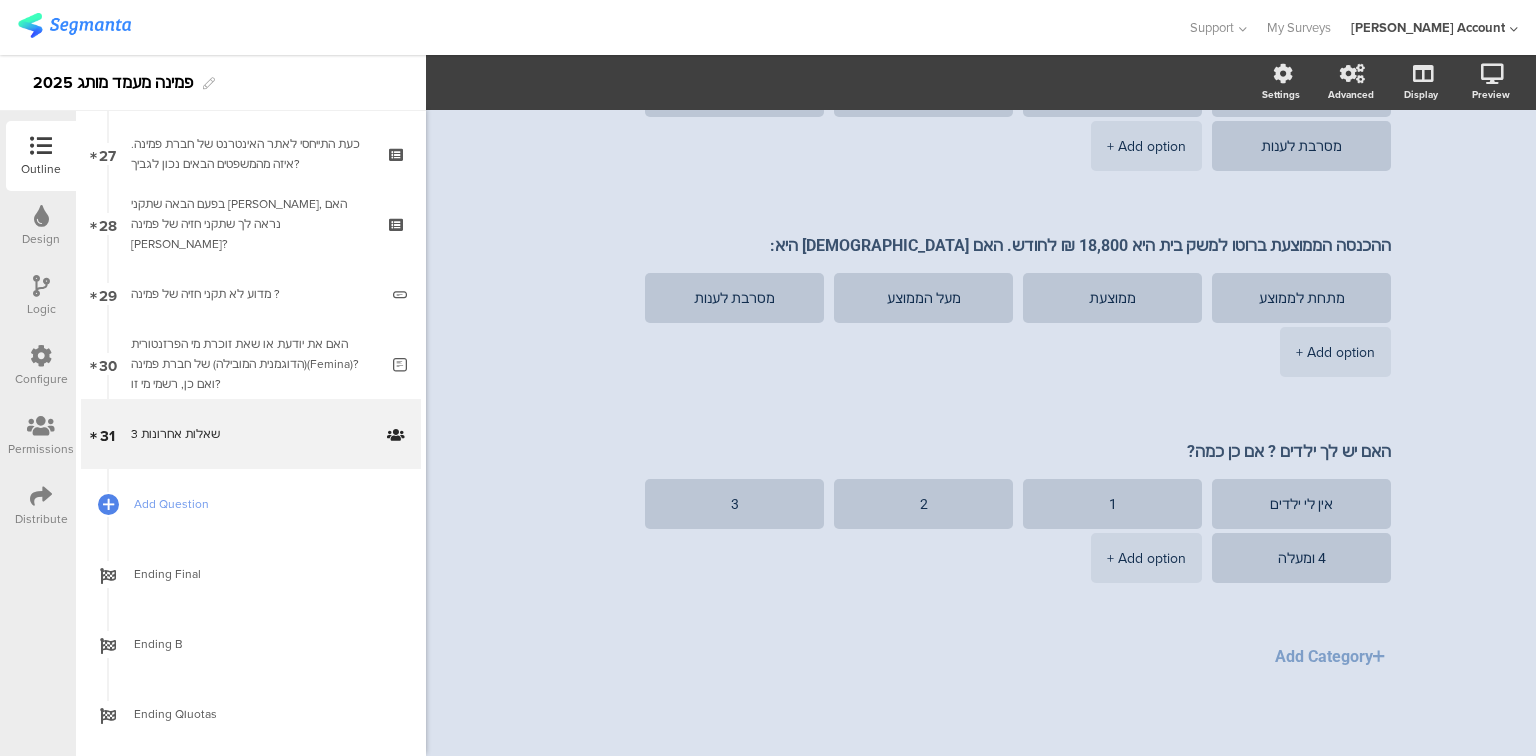 click on "Logic" at bounding box center [41, 296] 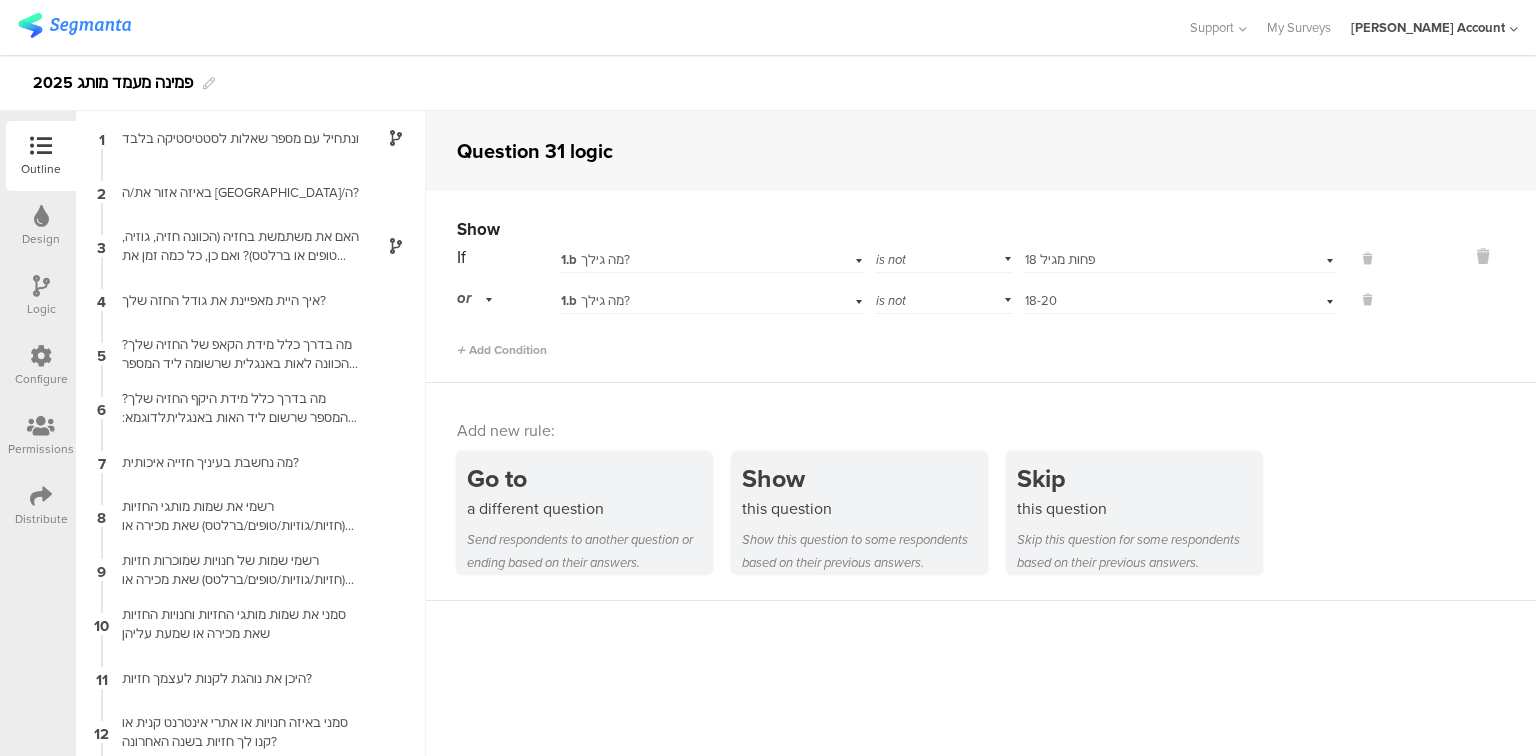 scroll, scrollTop: 80, scrollLeft: 0, axis: vertical 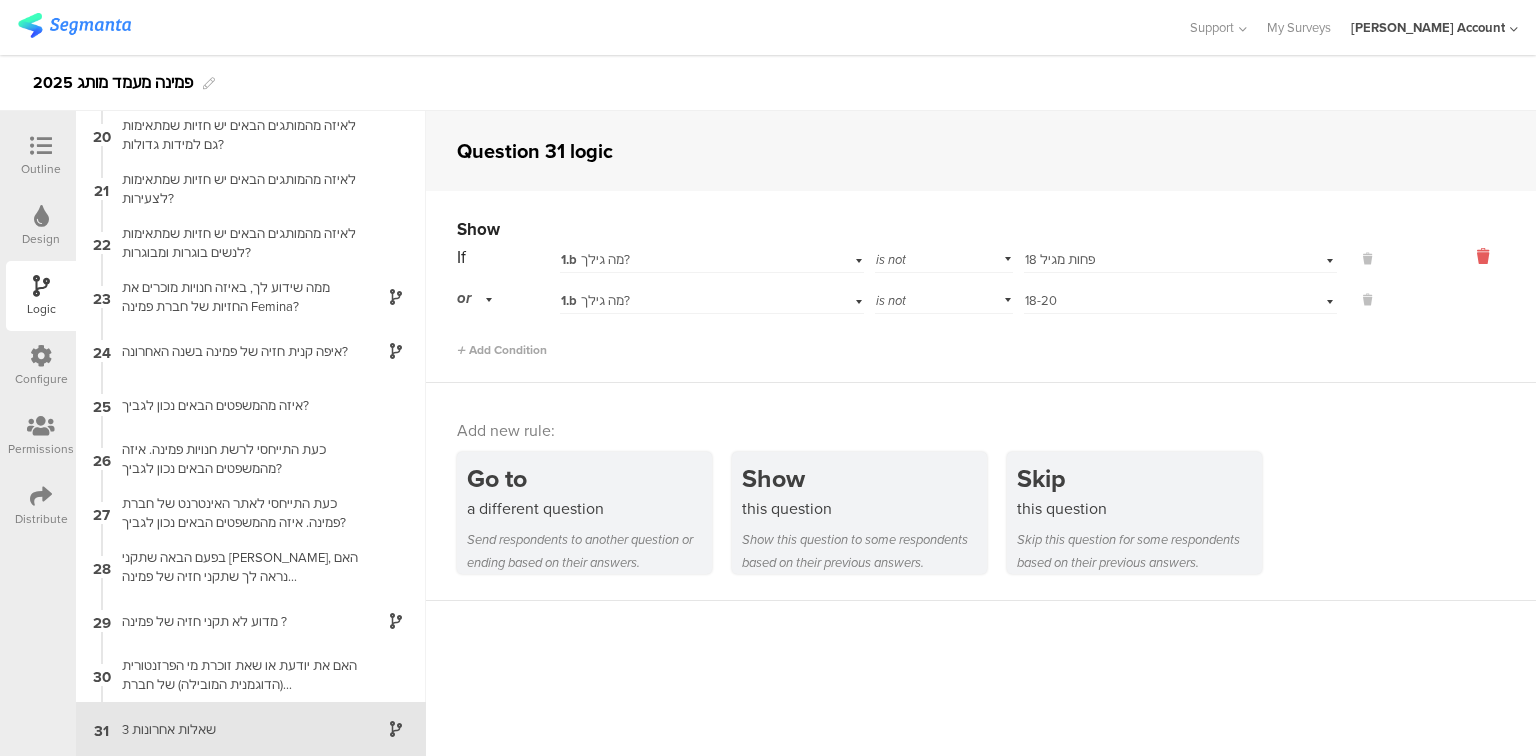 click at bounding box center (1483, 256) 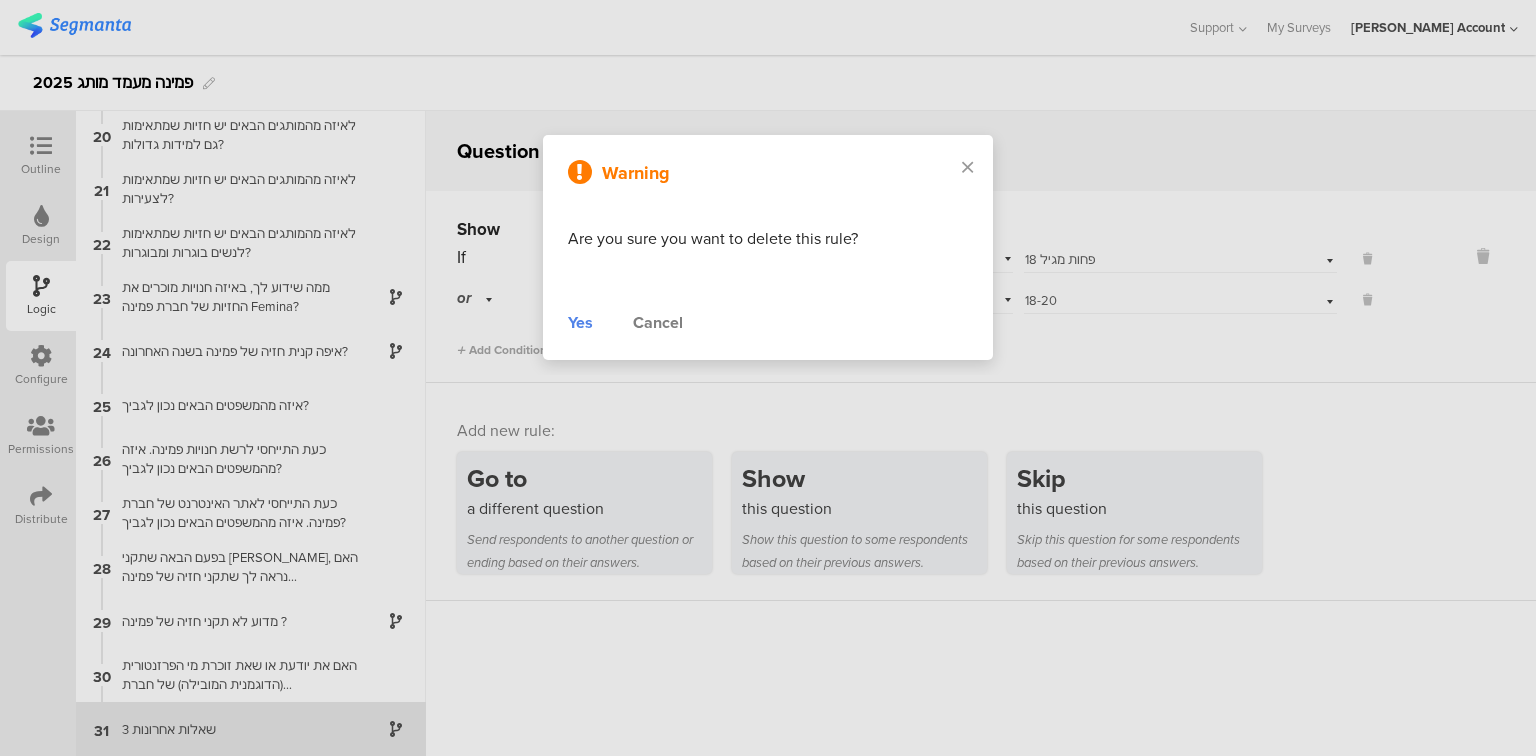 click on "Yes" at bounding box center [580, 323] 